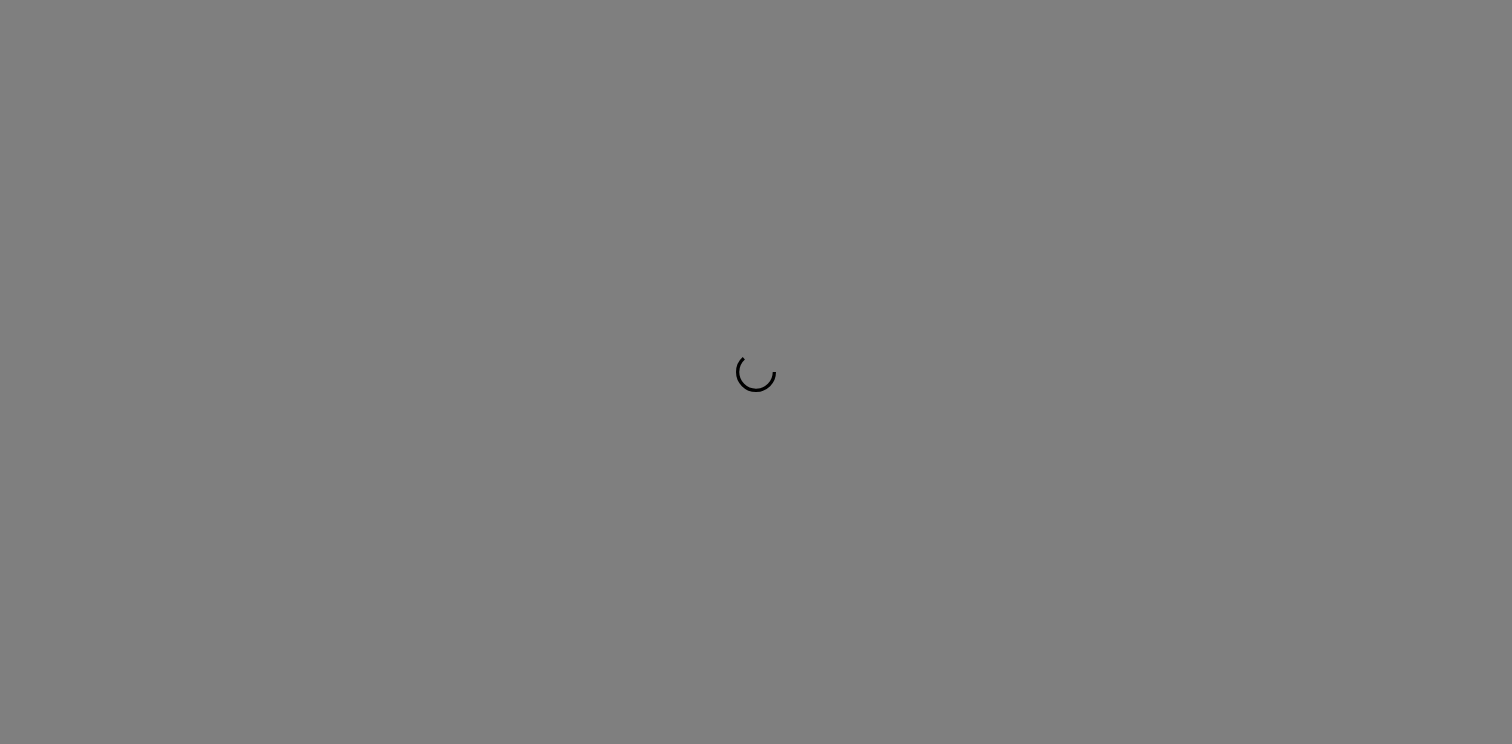 scroll, scrollTop: 0, scrollLeft: 0, axis: both 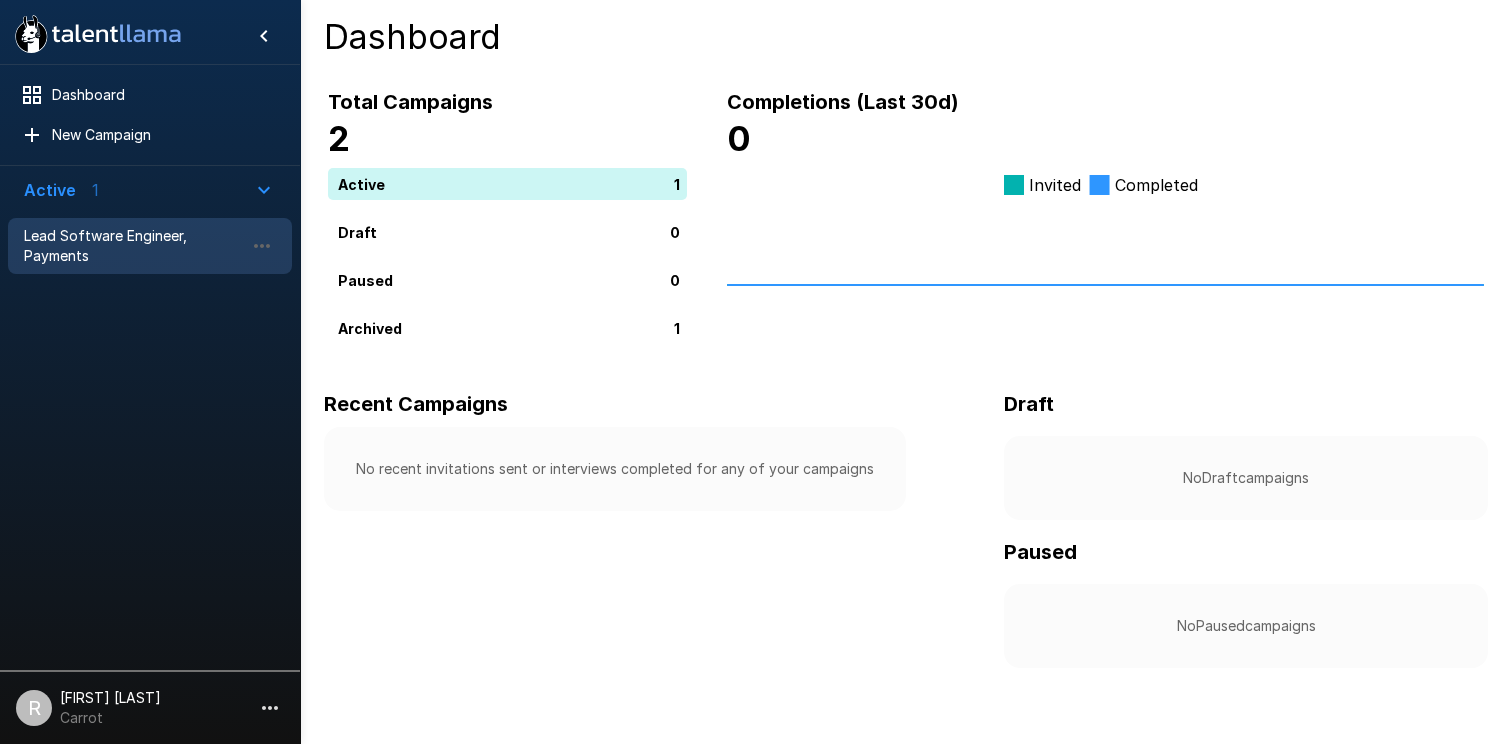 click on "Lead Software Engineer, Payments" at bounding box center [134, 246] 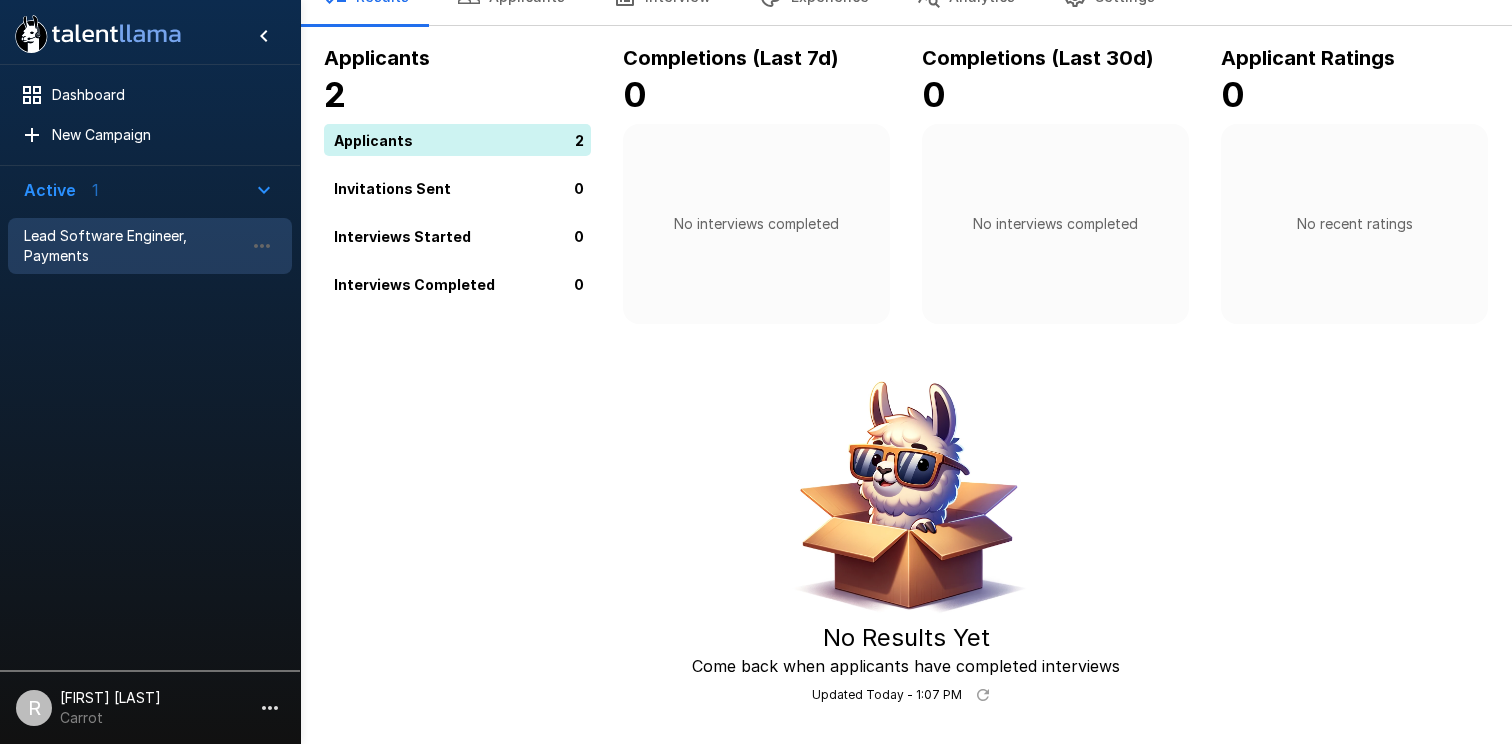 scroll, scrollTop: 0, scrollLeft: 0, axis: both 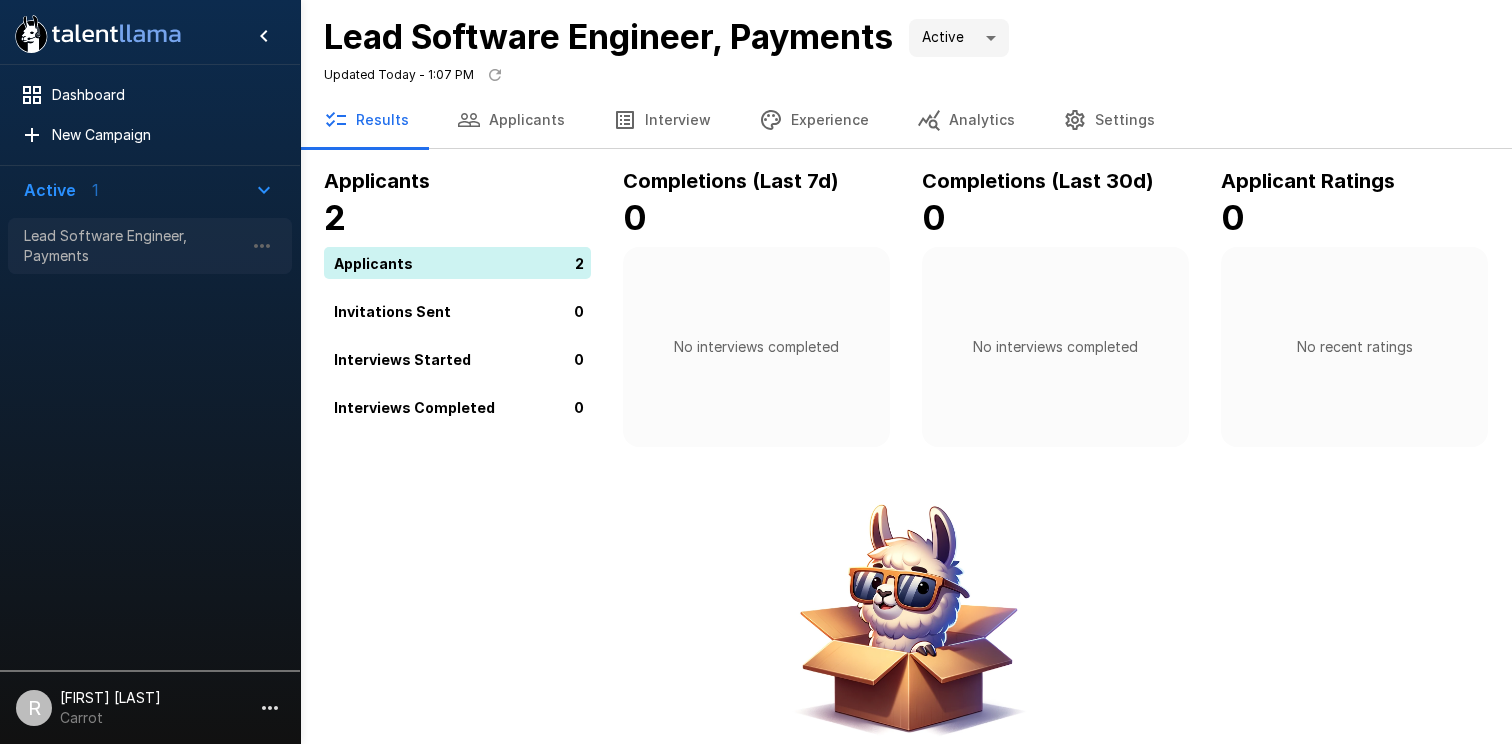 click on "Lead Software Engineer, Payments" at bounding box center [134, 246] 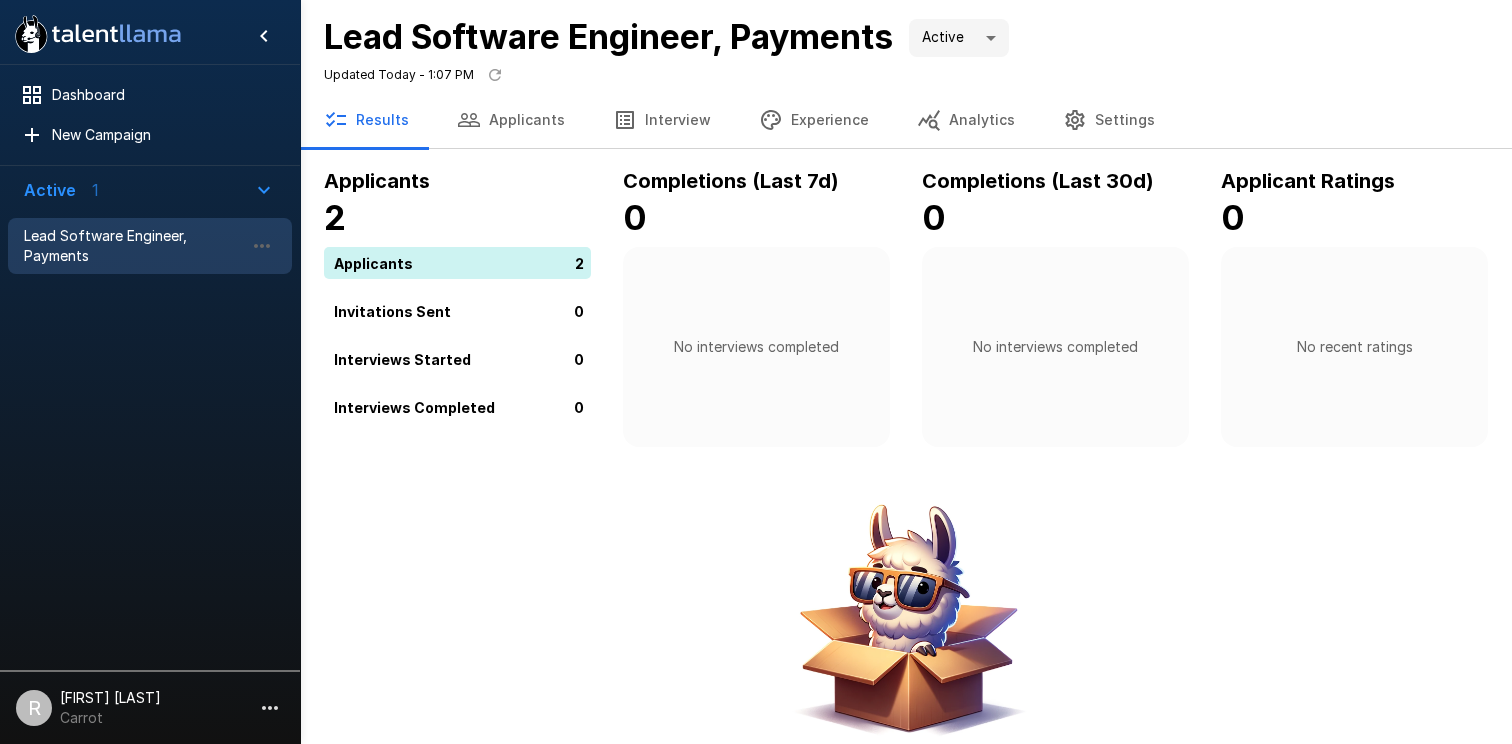 click on "Lead Software Engineer, Payments" at bounding box center (134, 246) 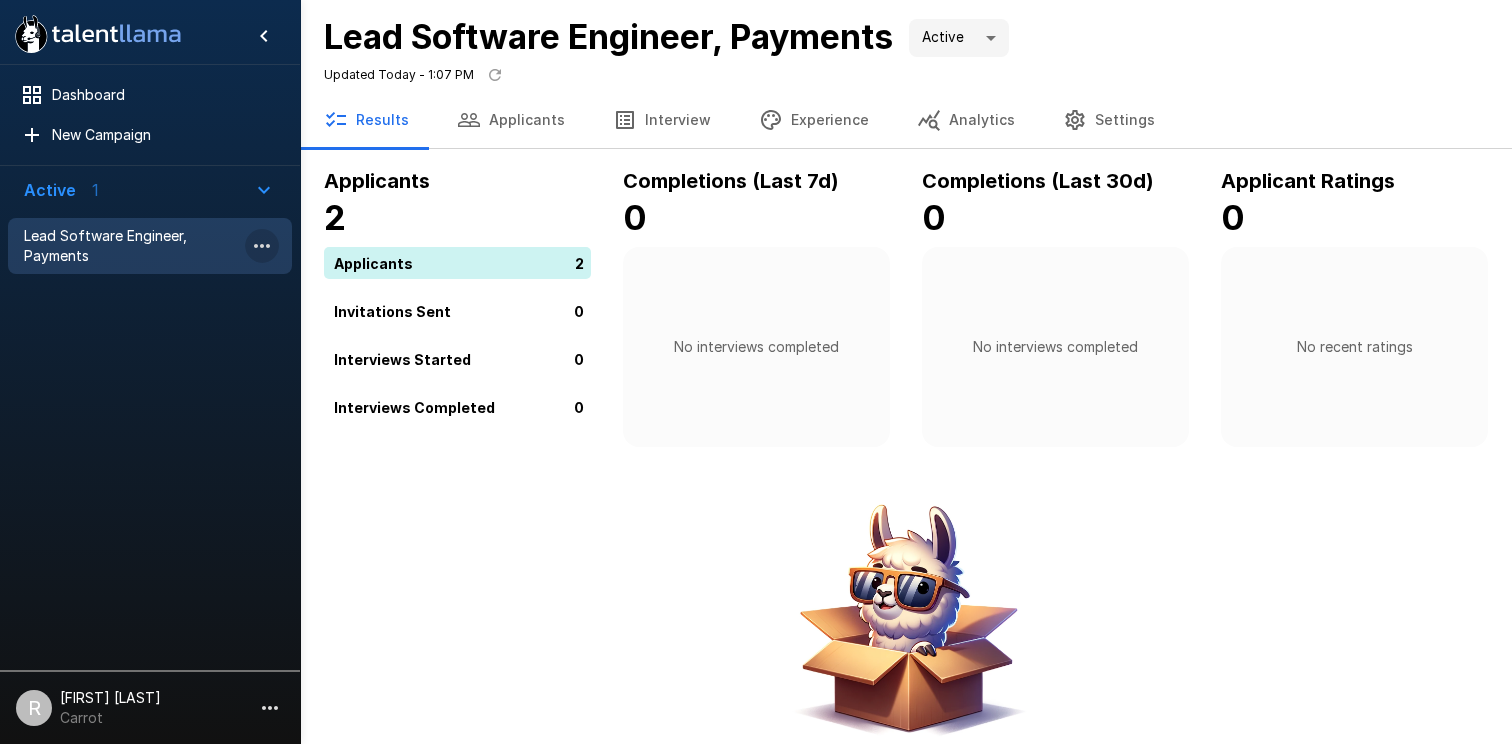 click 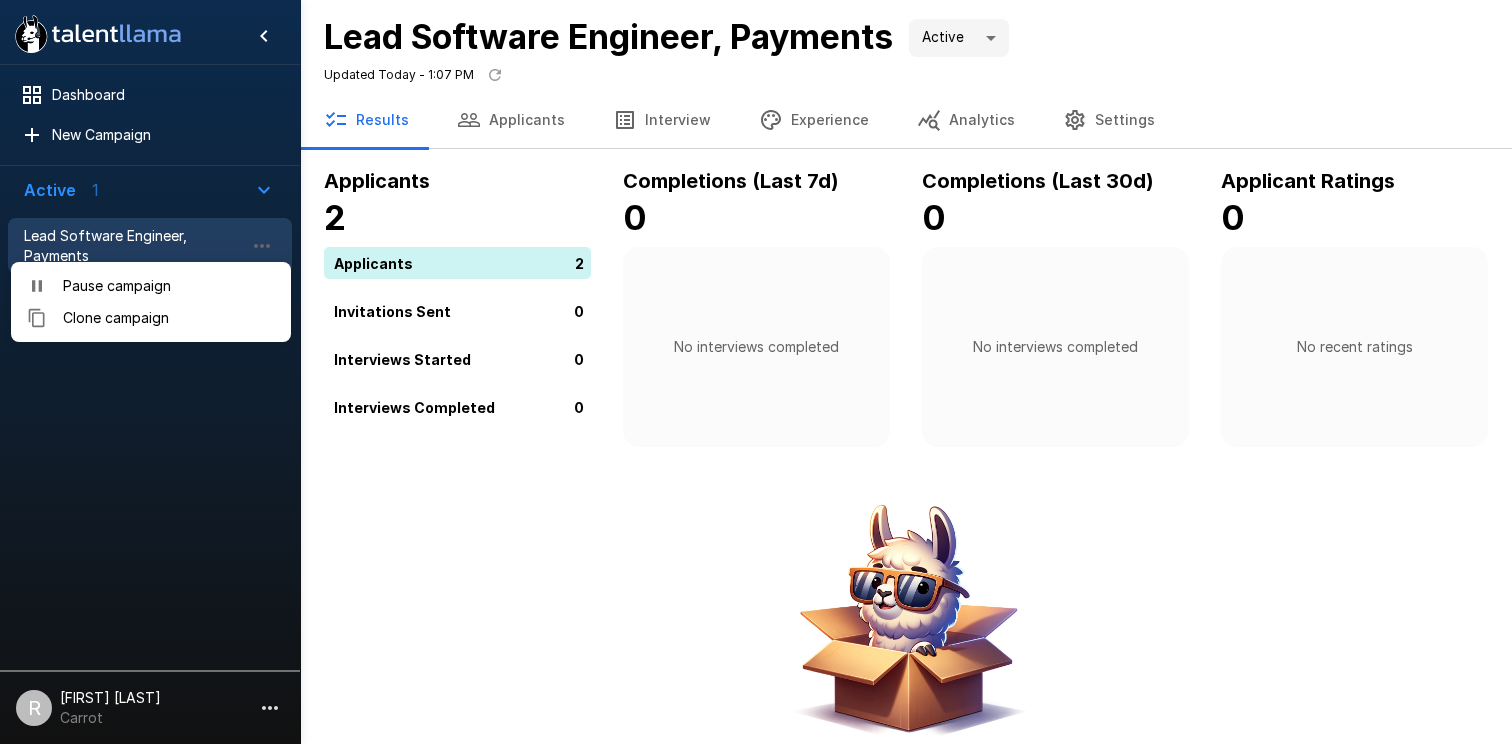 click at bounding box center [756, 372] 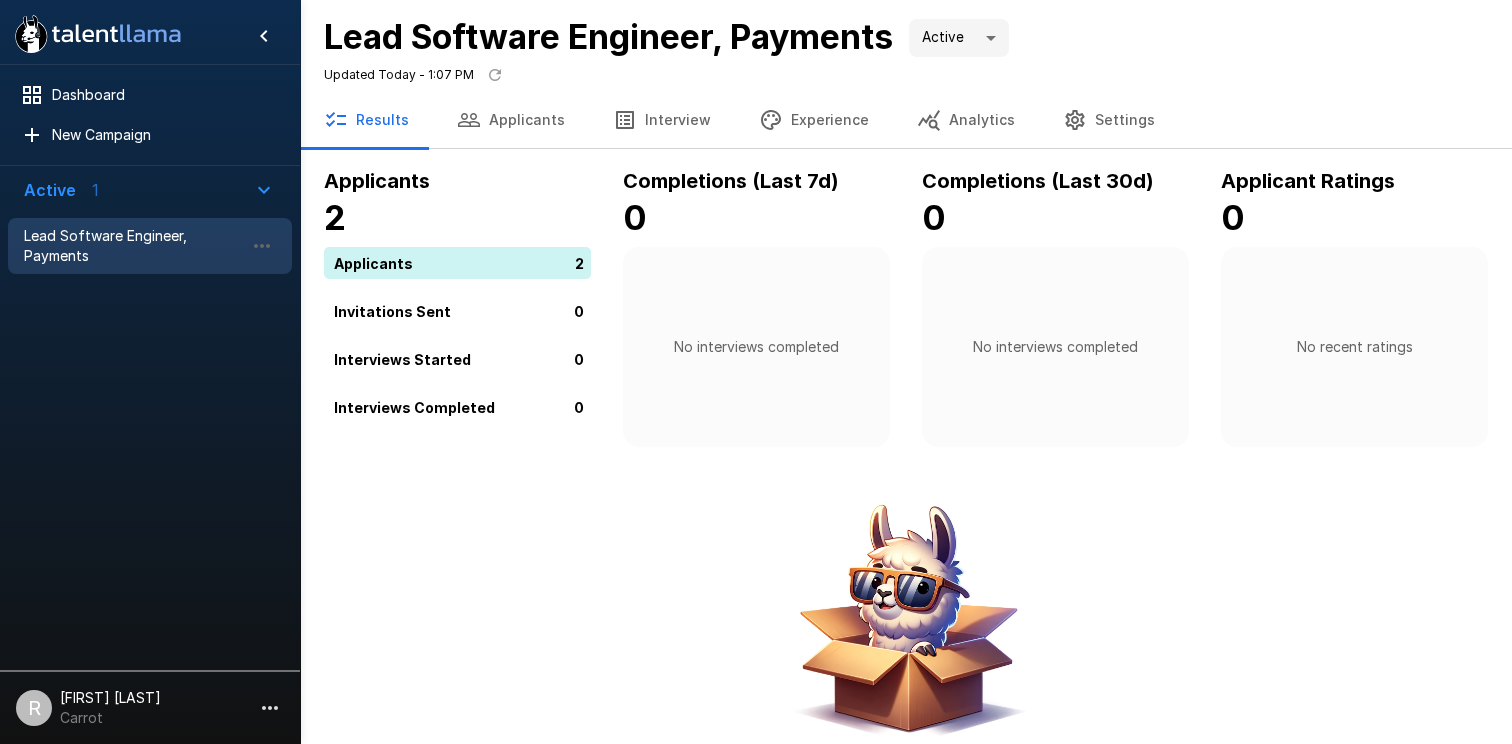 click 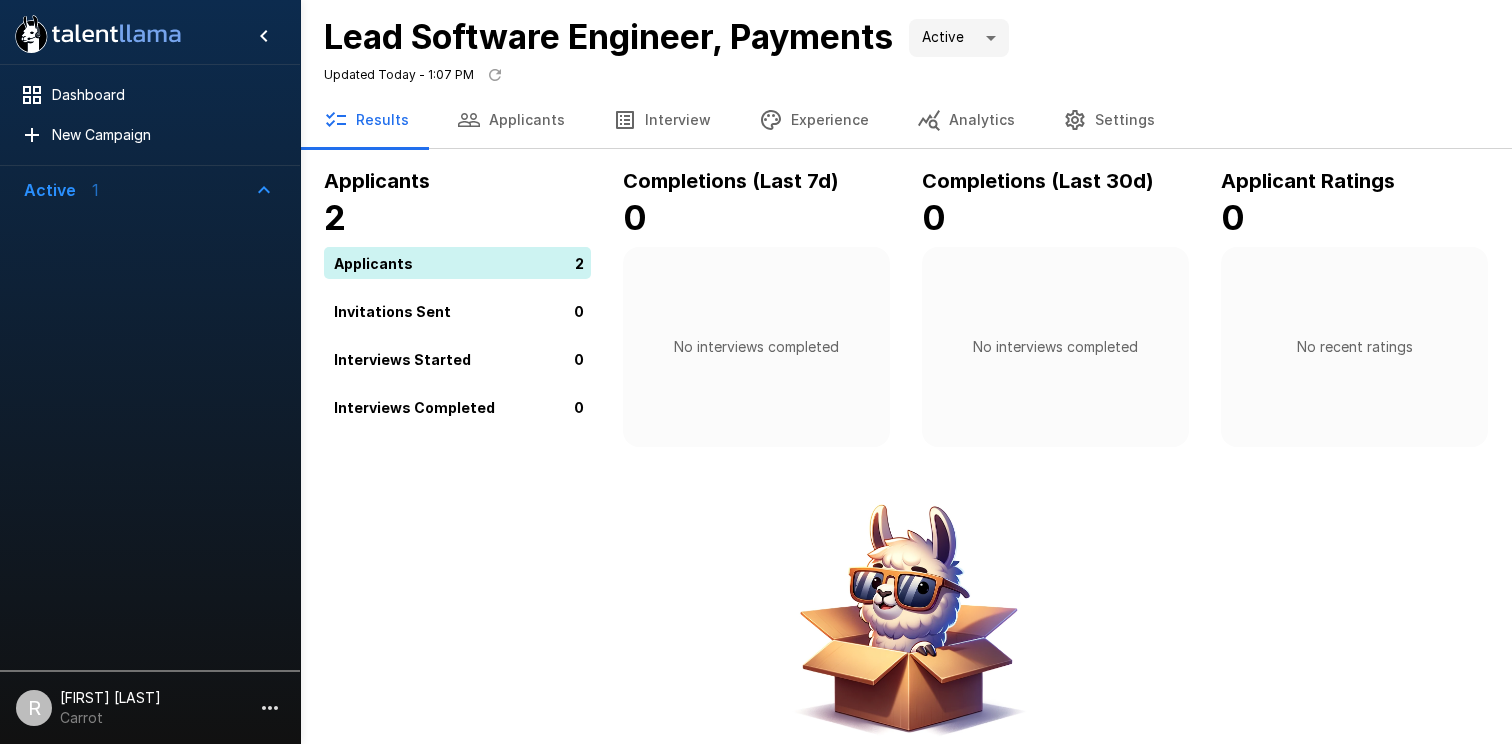 click 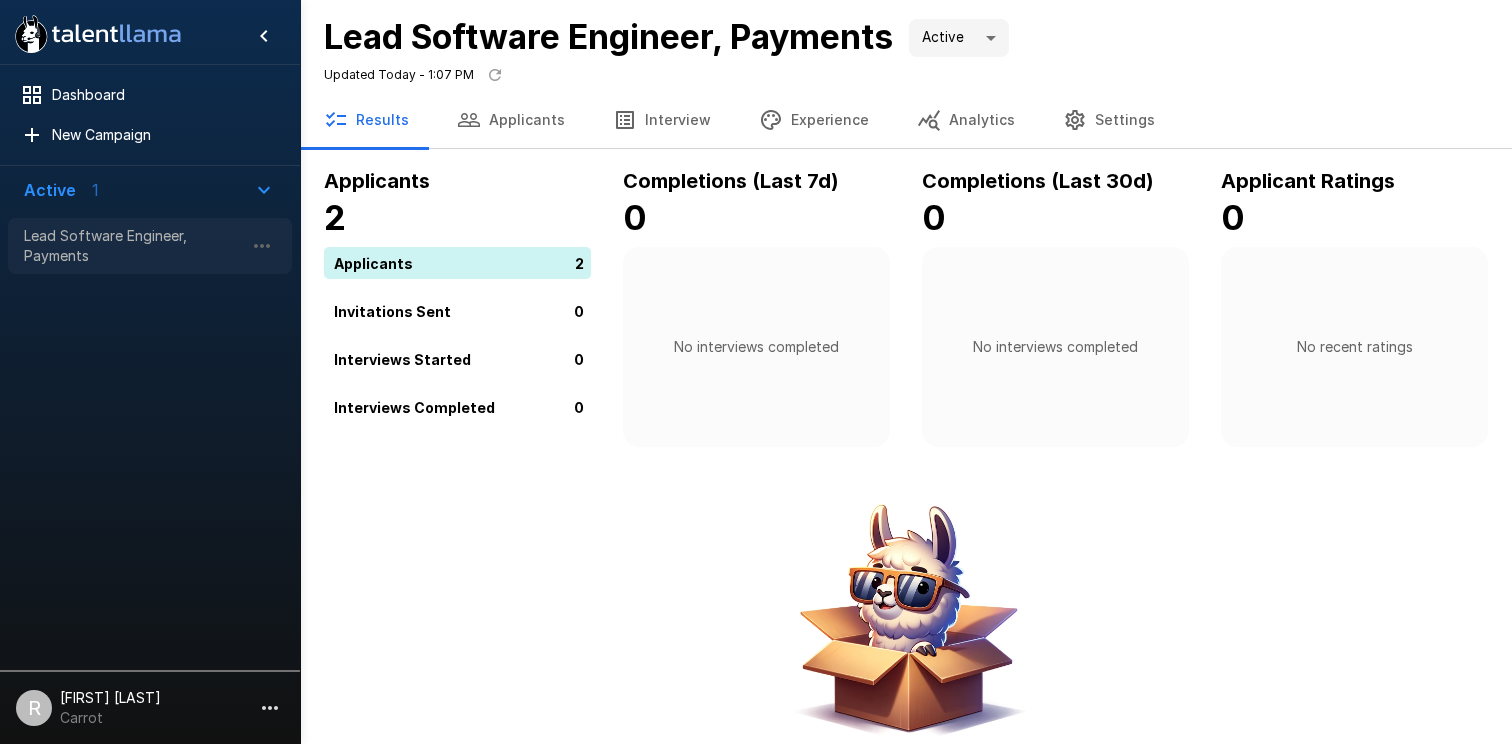 click on "Lead Software Engineer, Payments" at bounding box center [134, 246] 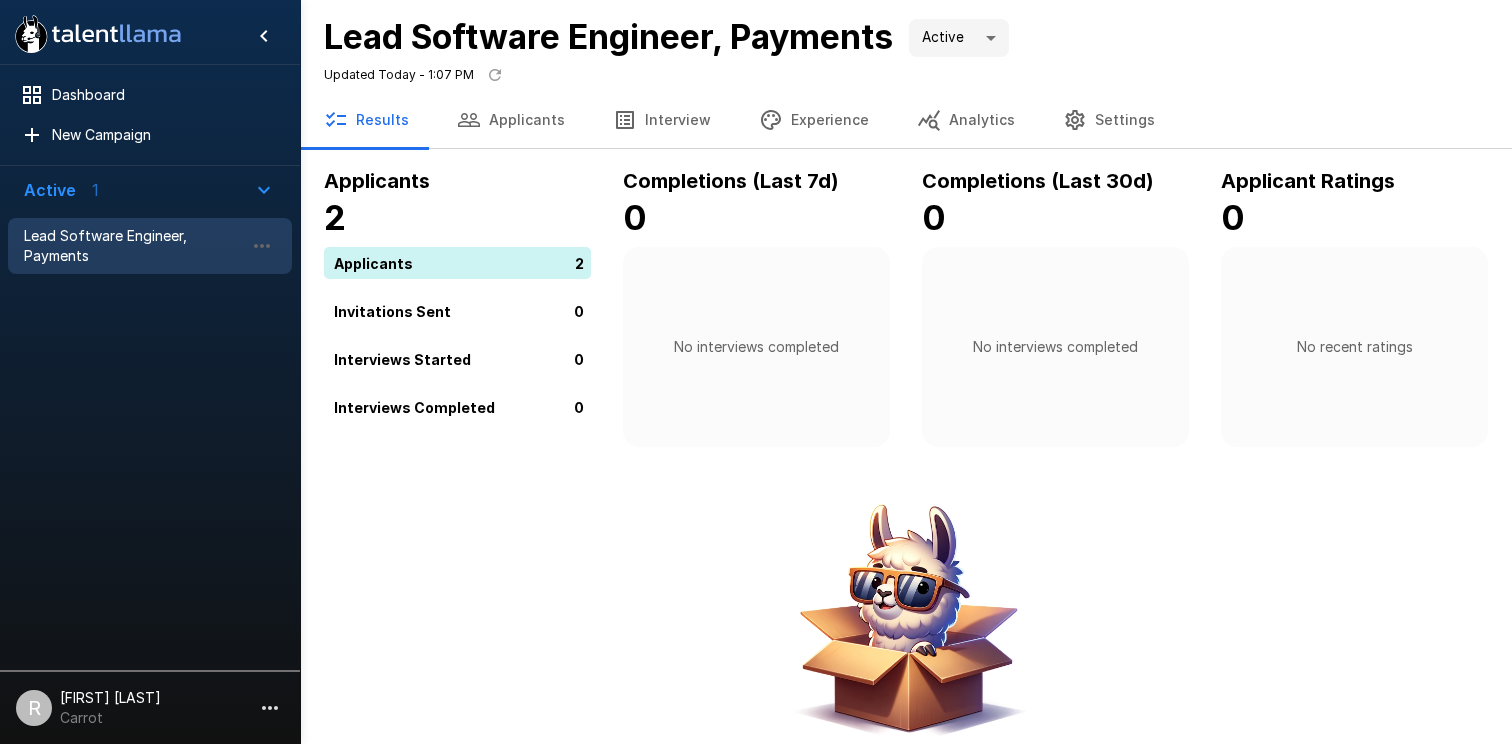 click on "Lead Software Engineer, Payments" at bounding box center [134, 246] 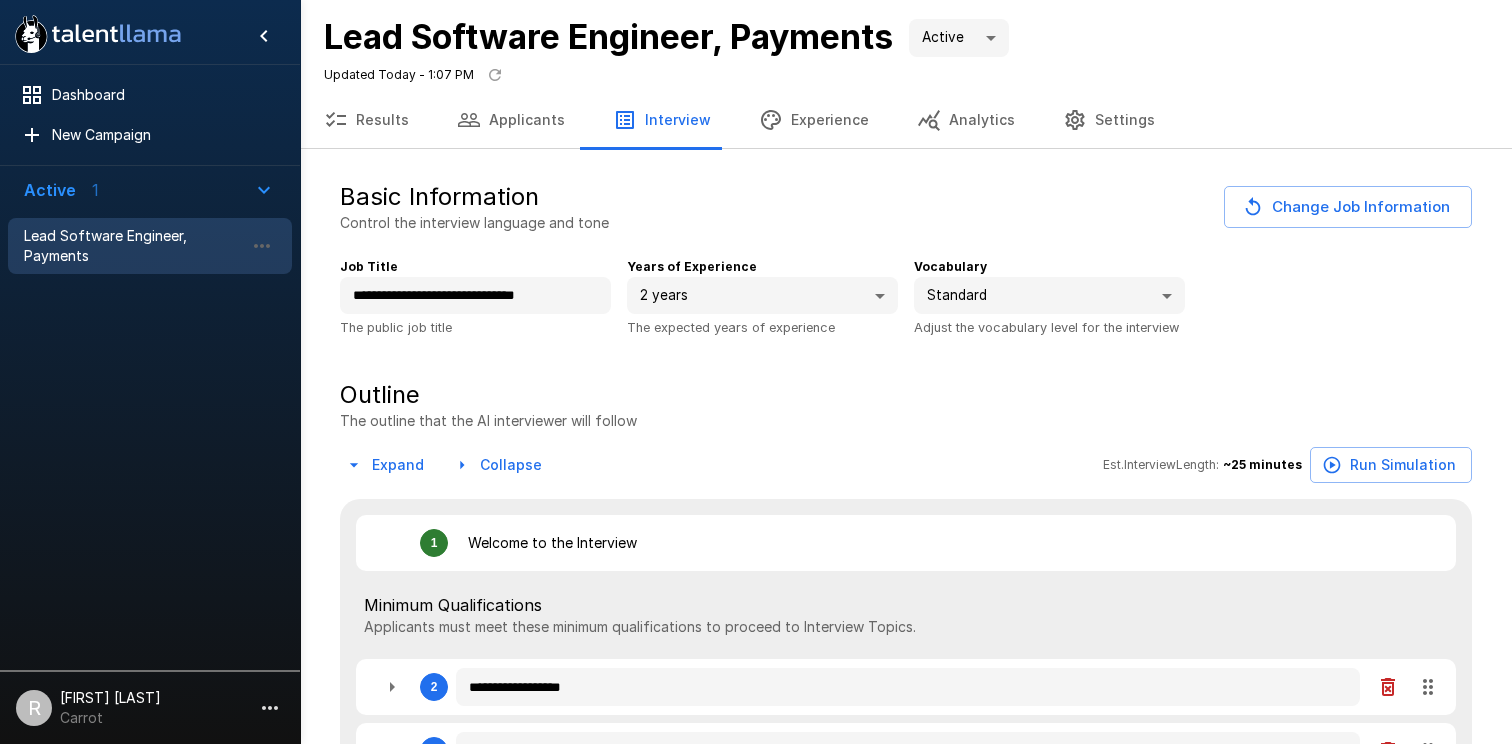 type on "*" 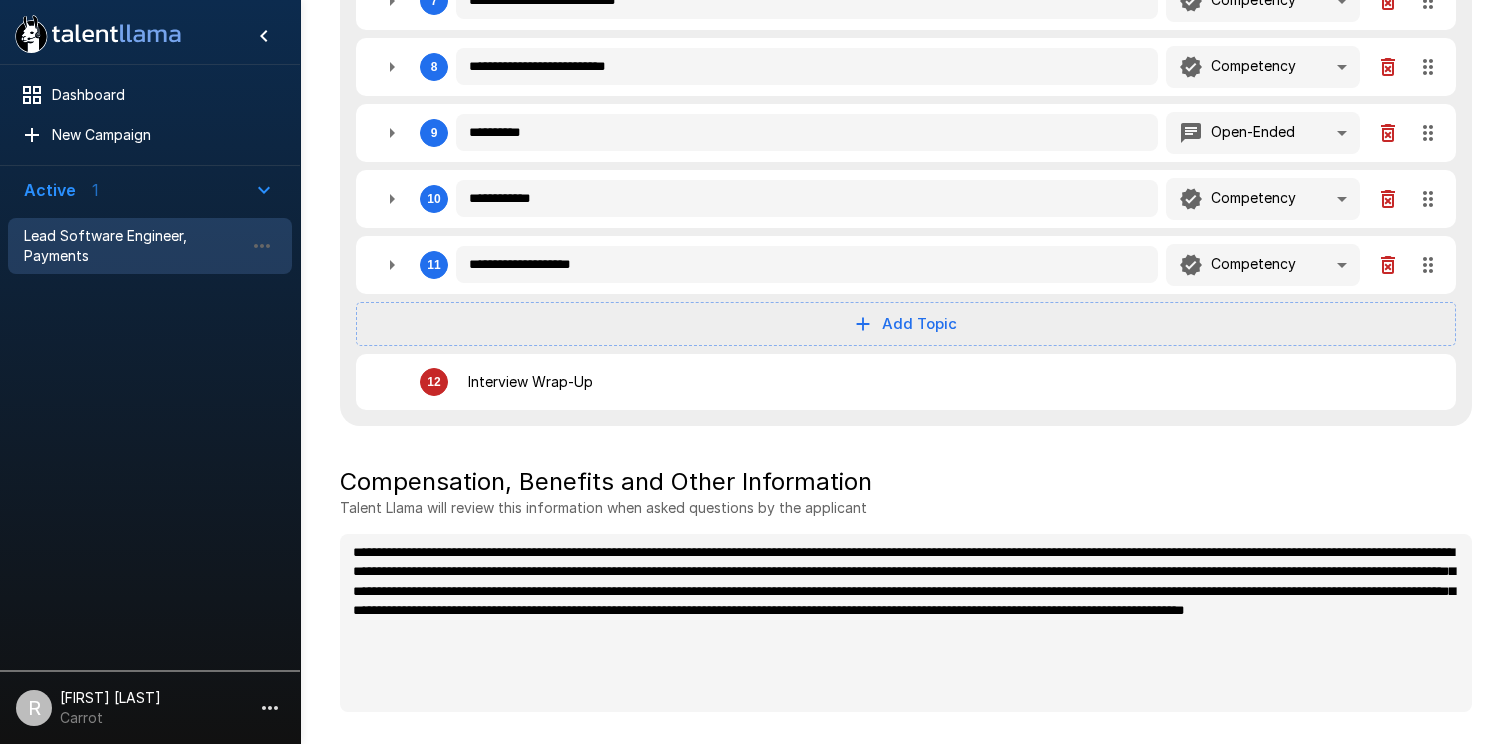 type on "*" 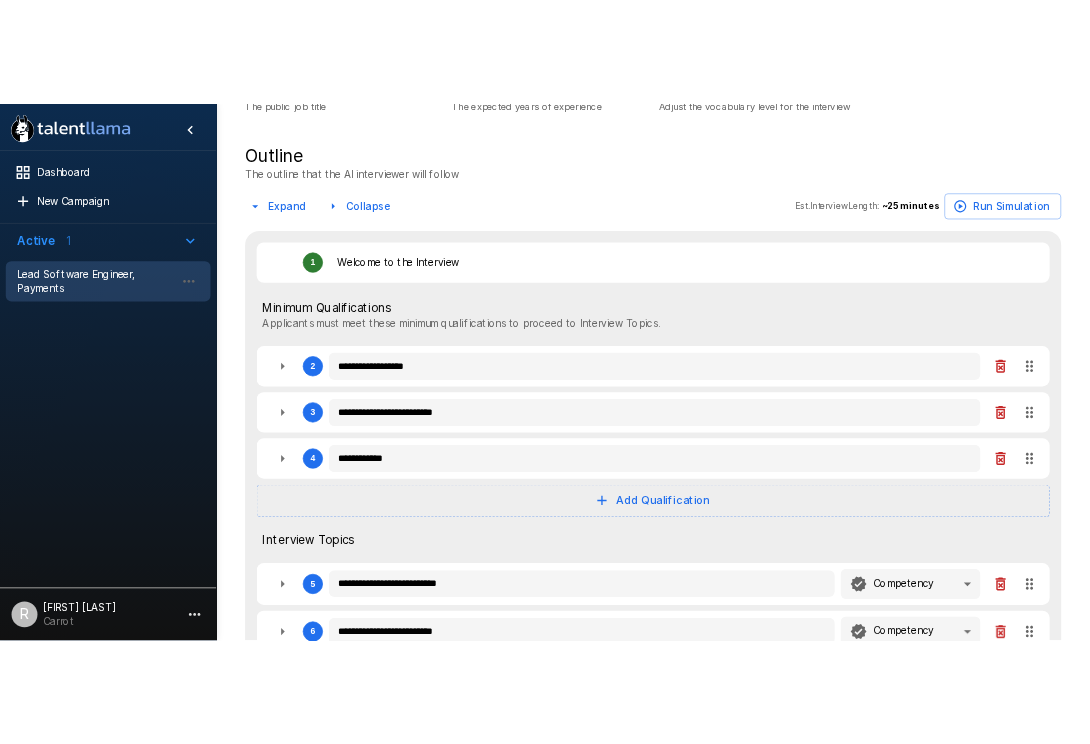 scroll, scrollTop: 319, scrollLeft: 0, axis: vertical 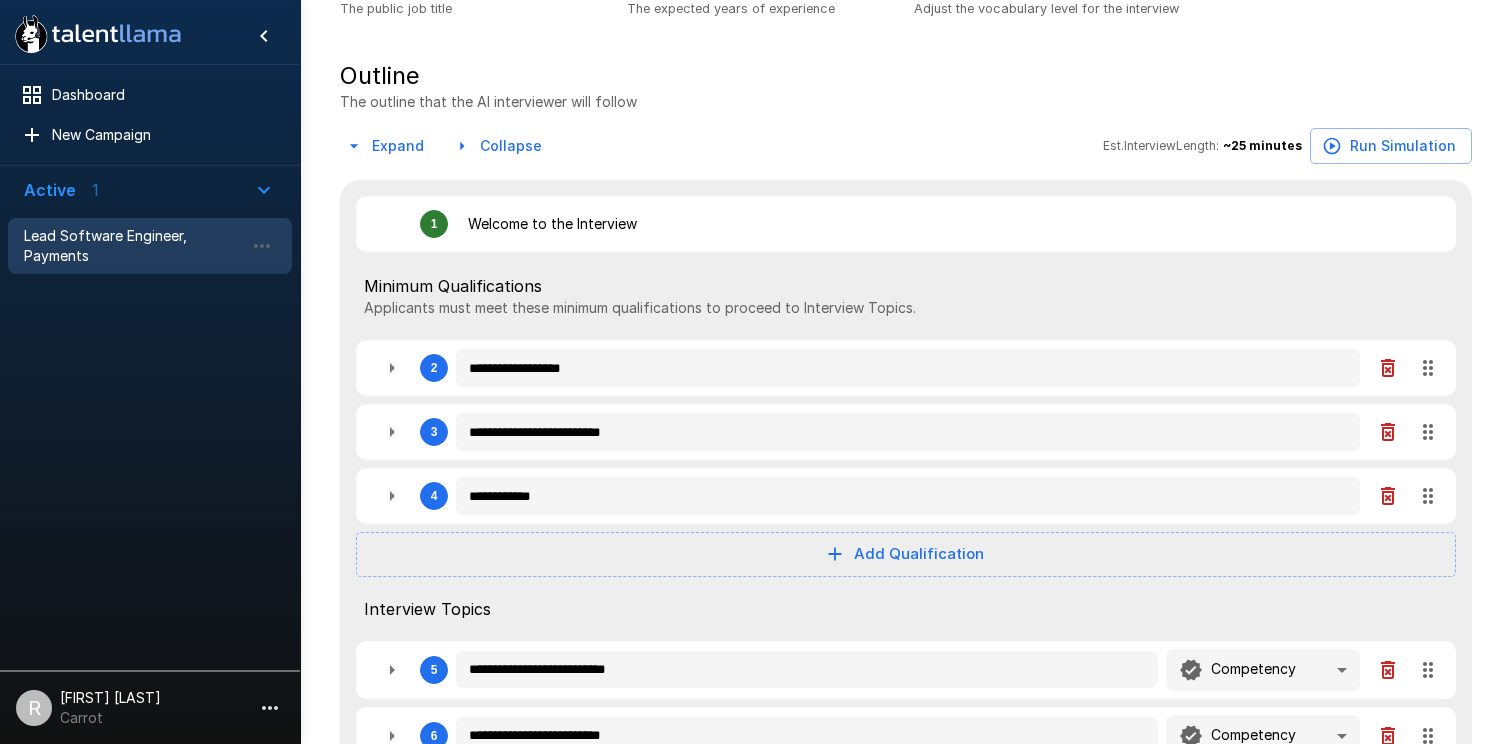 type on "*" 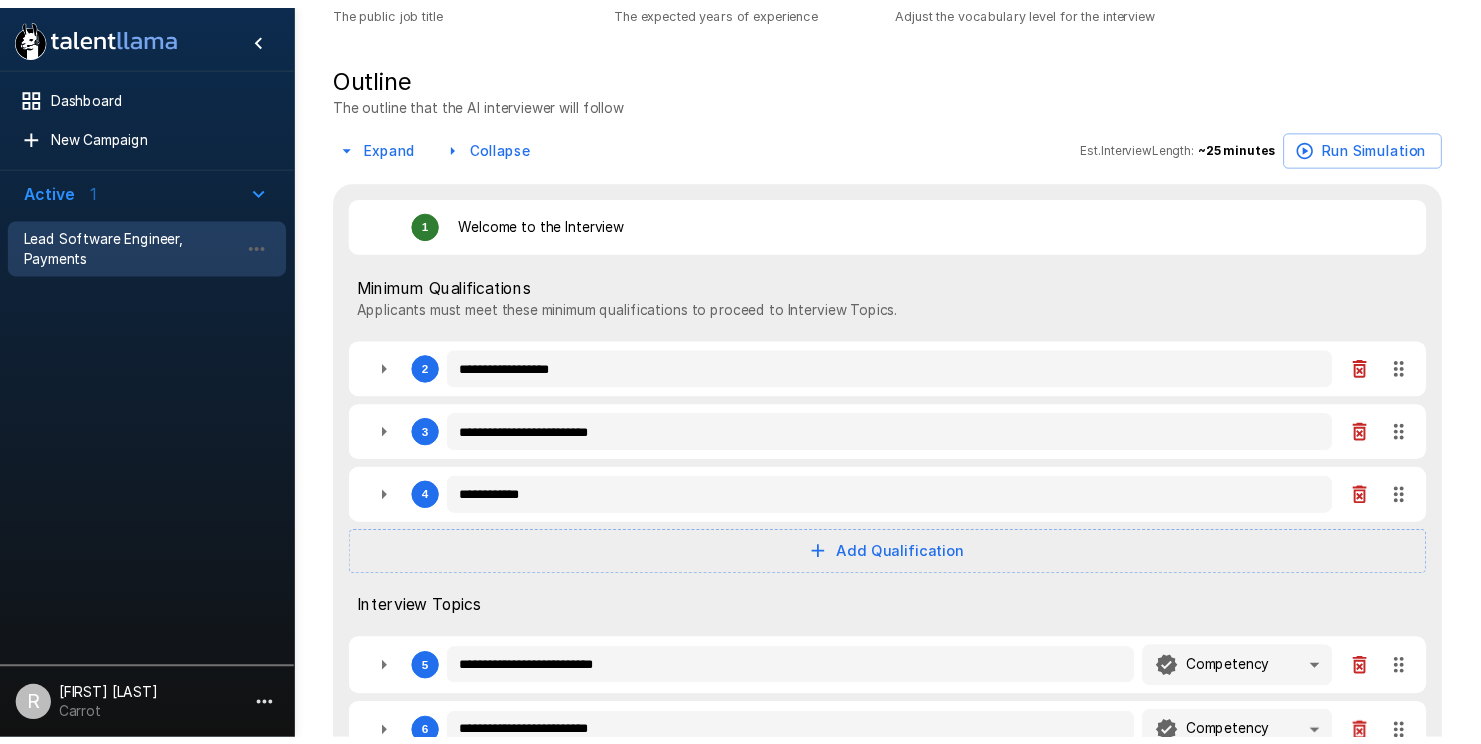 type on "*" 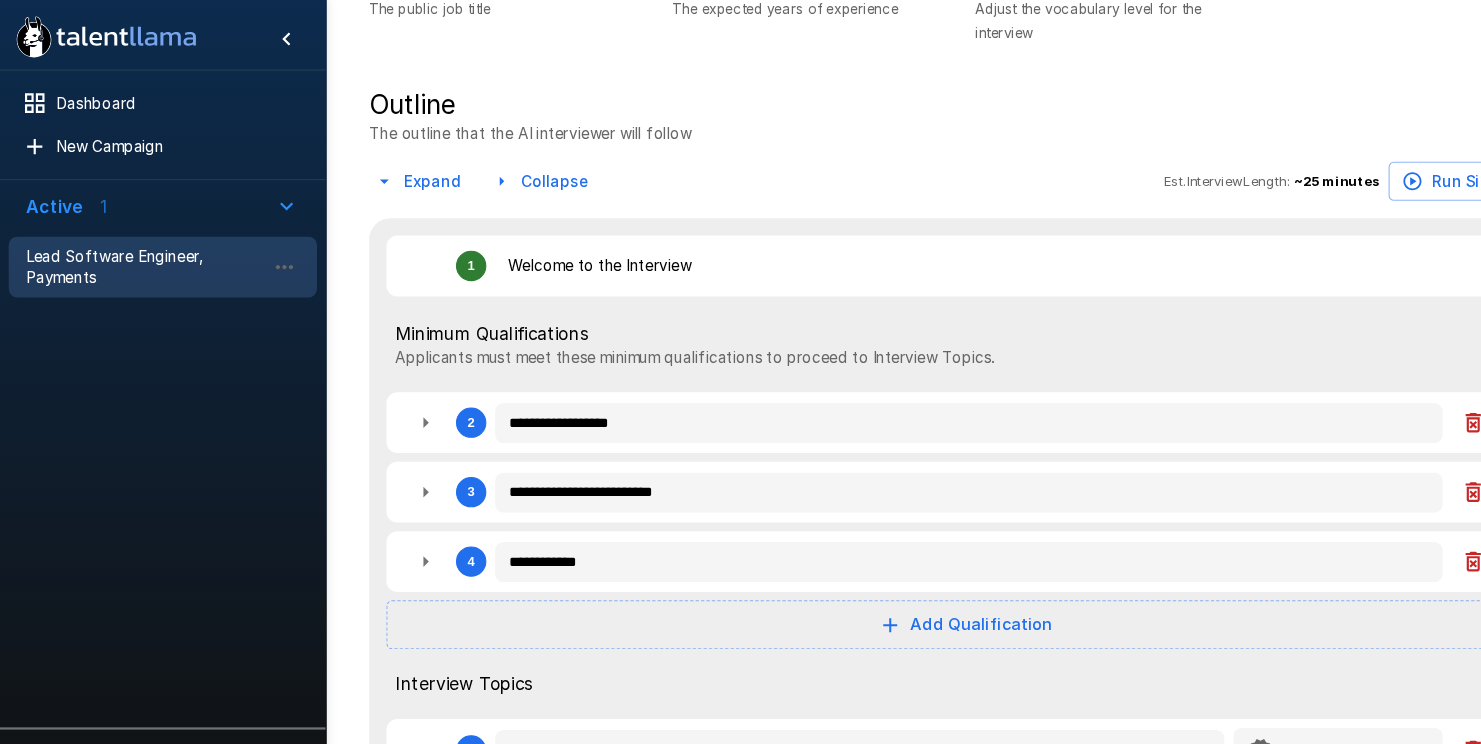 type on "*" 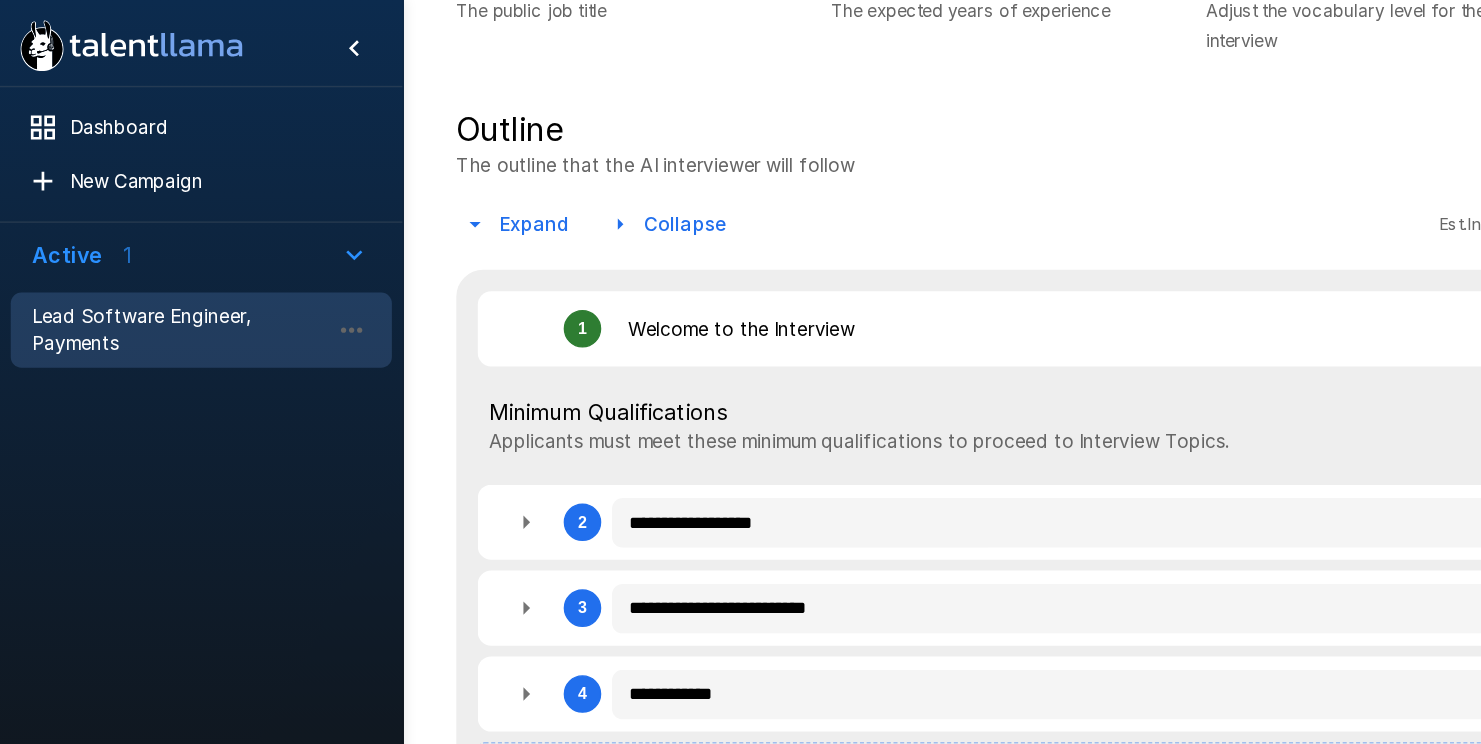 type on "*" 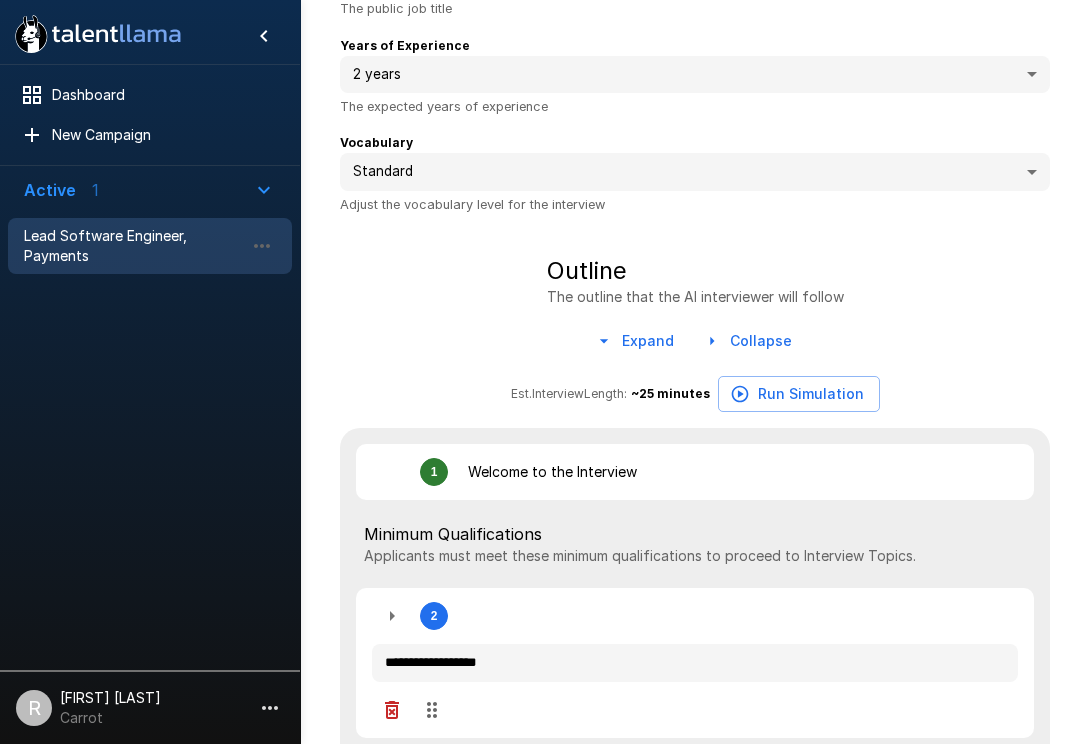type on "*" 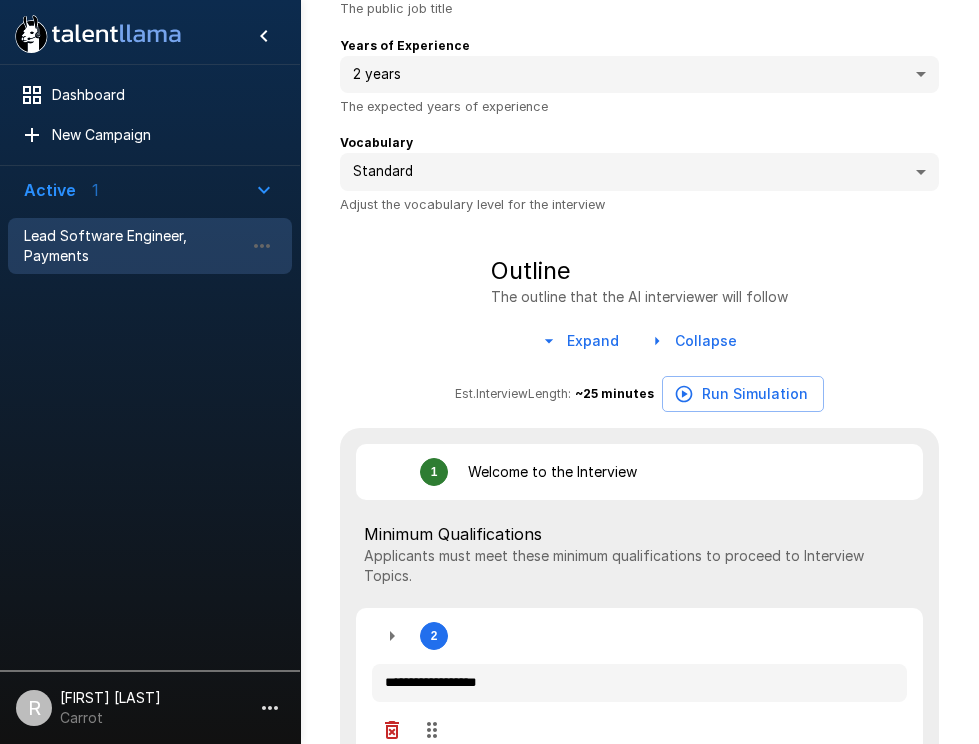 type on "*" 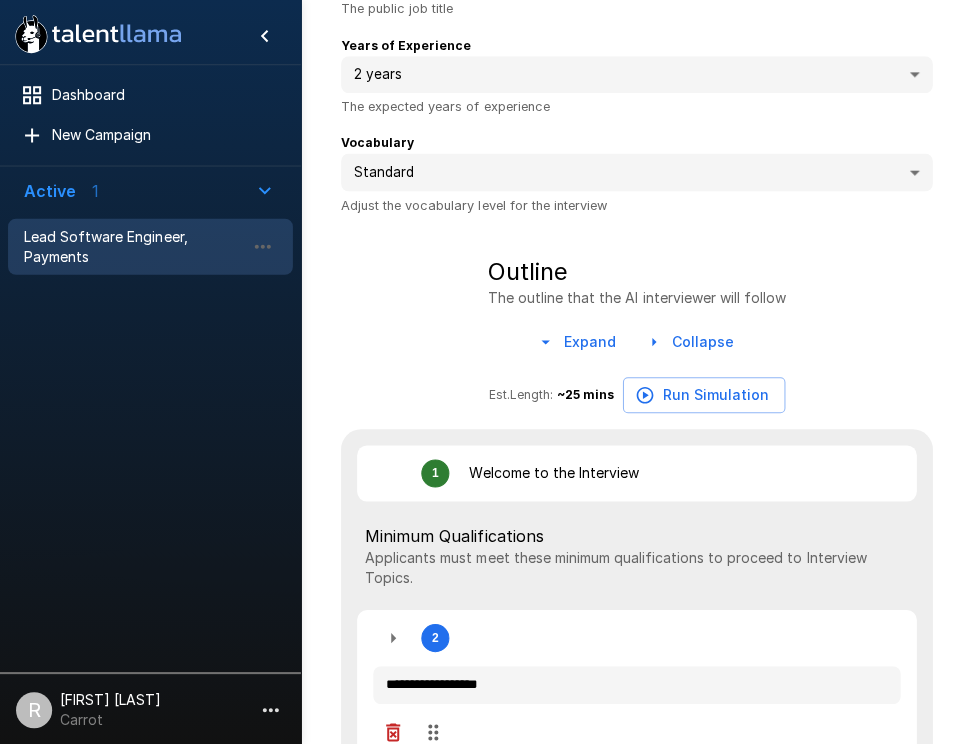 type 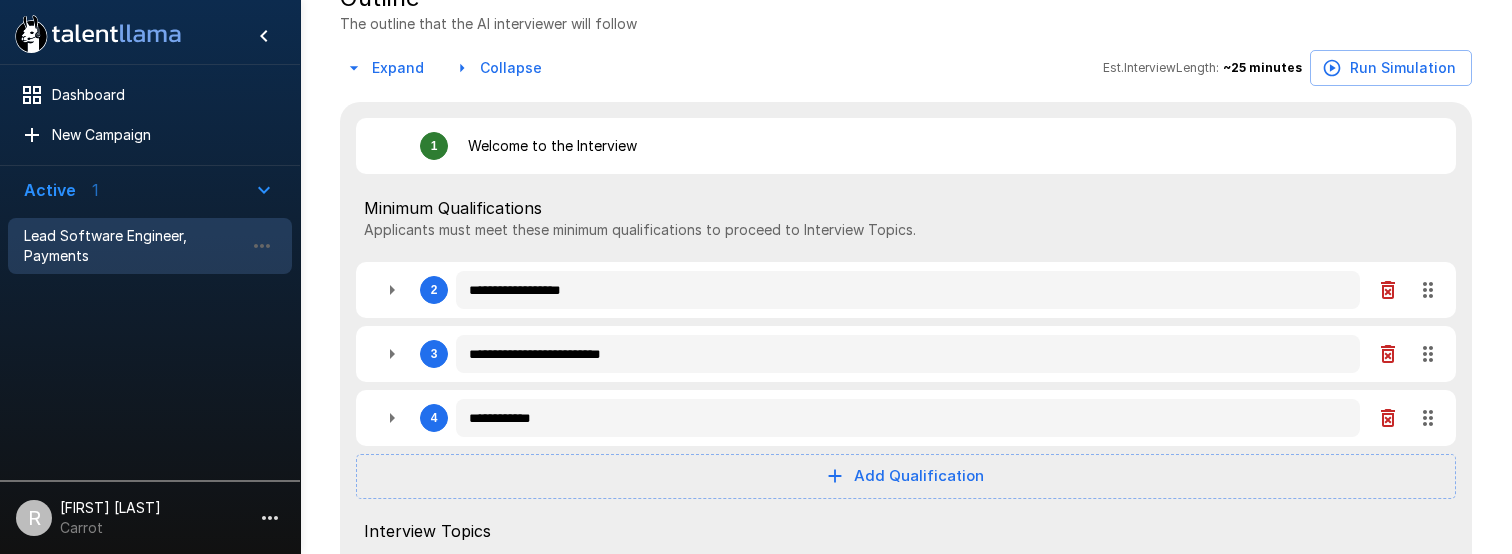 scroll, scrollTop: 398, scrollLeft: 0, axis: vertical 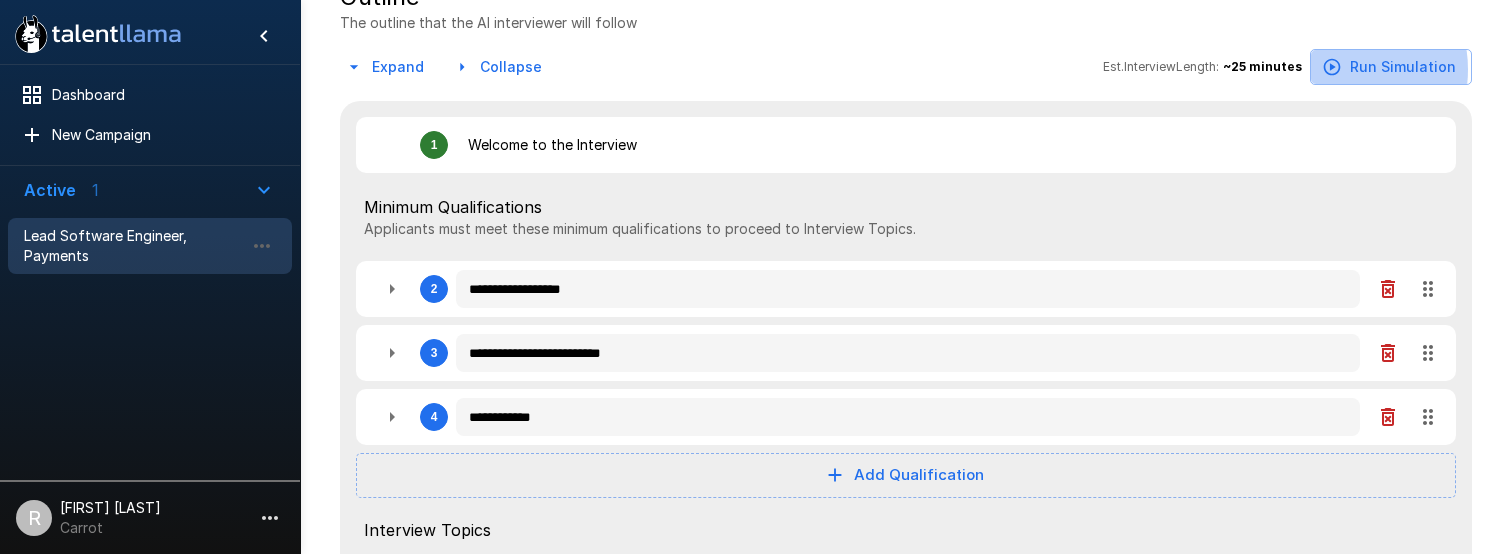 click 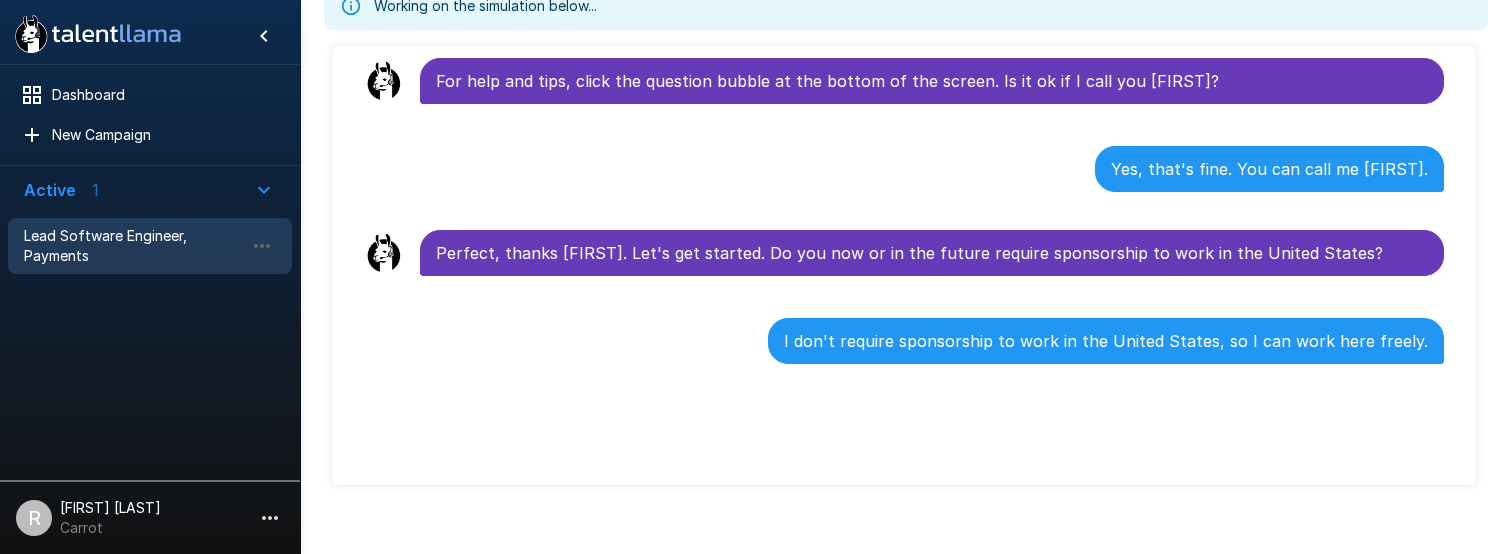 scroll, scrollTop: 260, scrollLeft: 0, axis: vertical 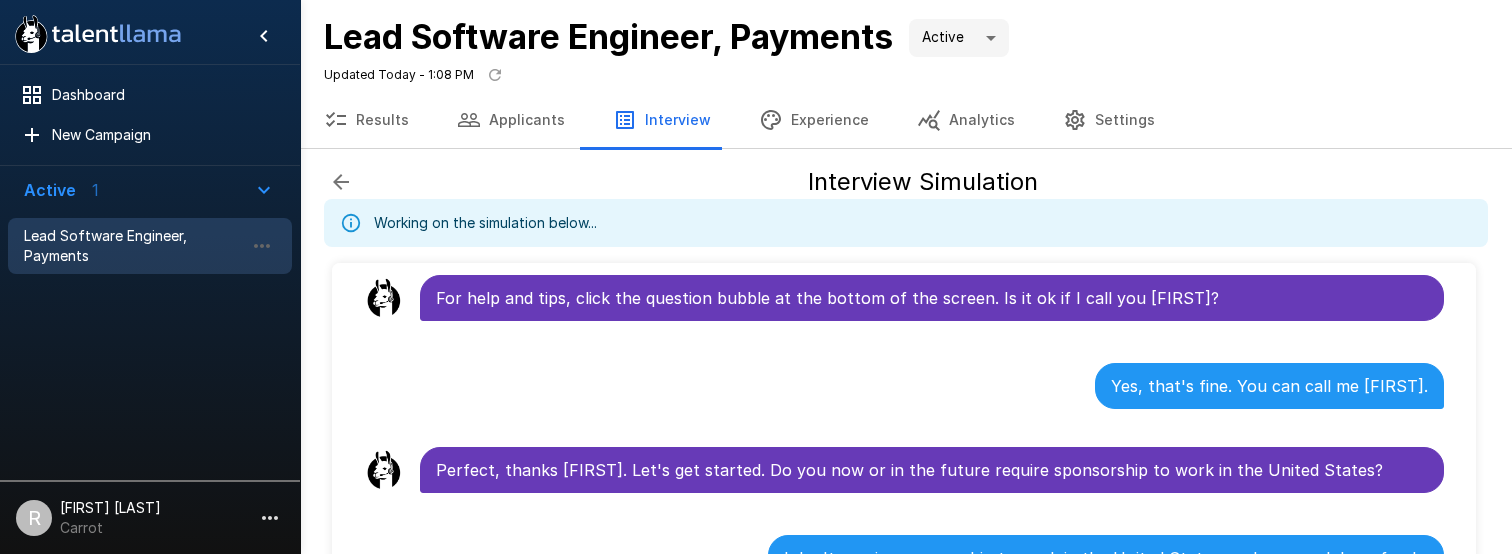 click 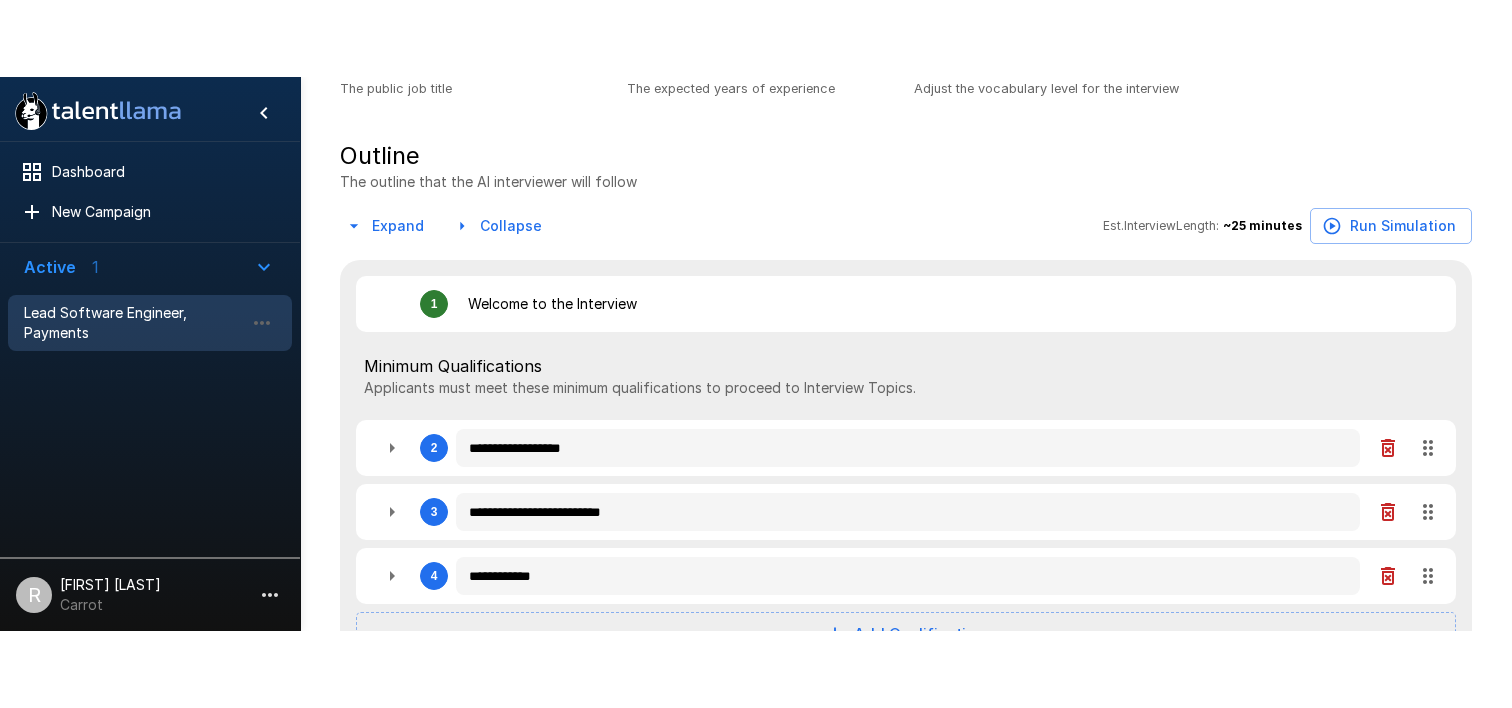 scroll, scrollTop: 315, scrollLeft: 0, axis: vertical 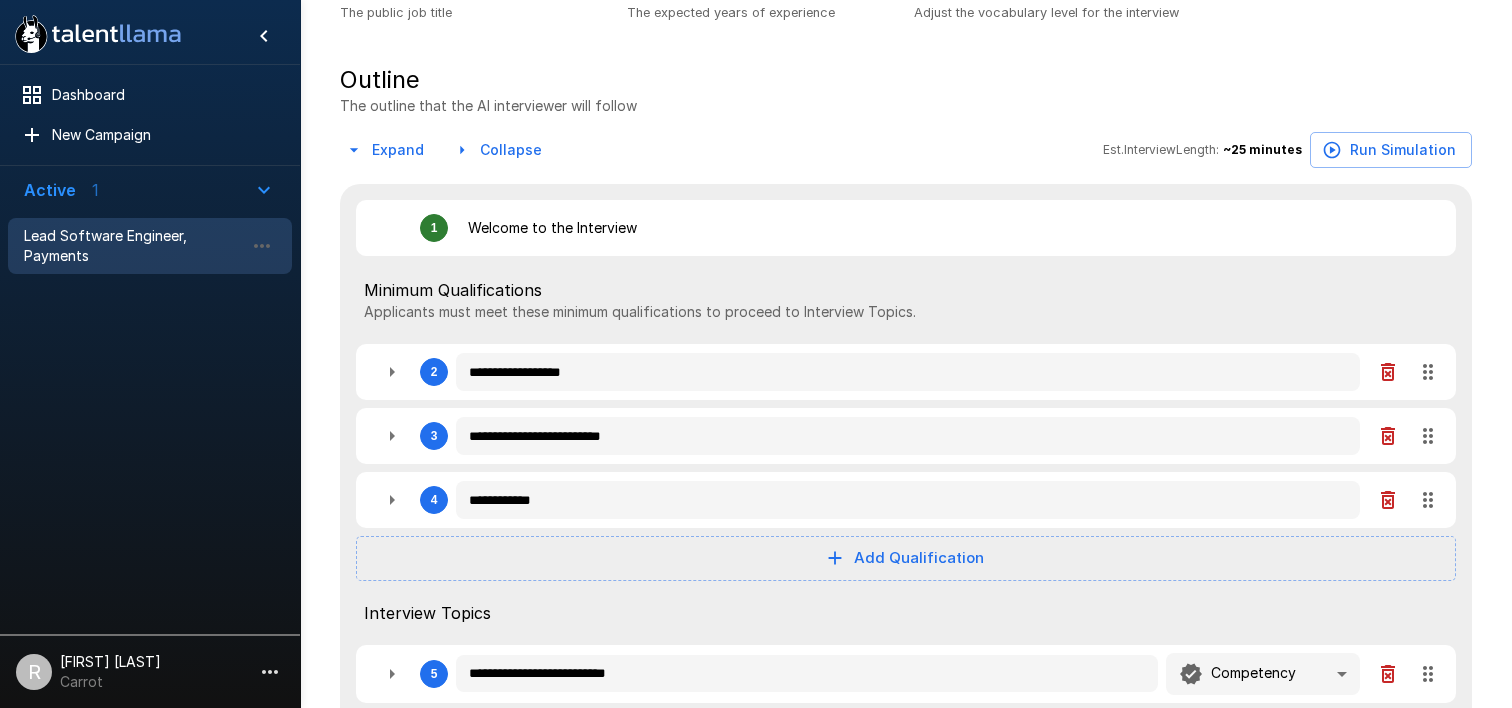 click 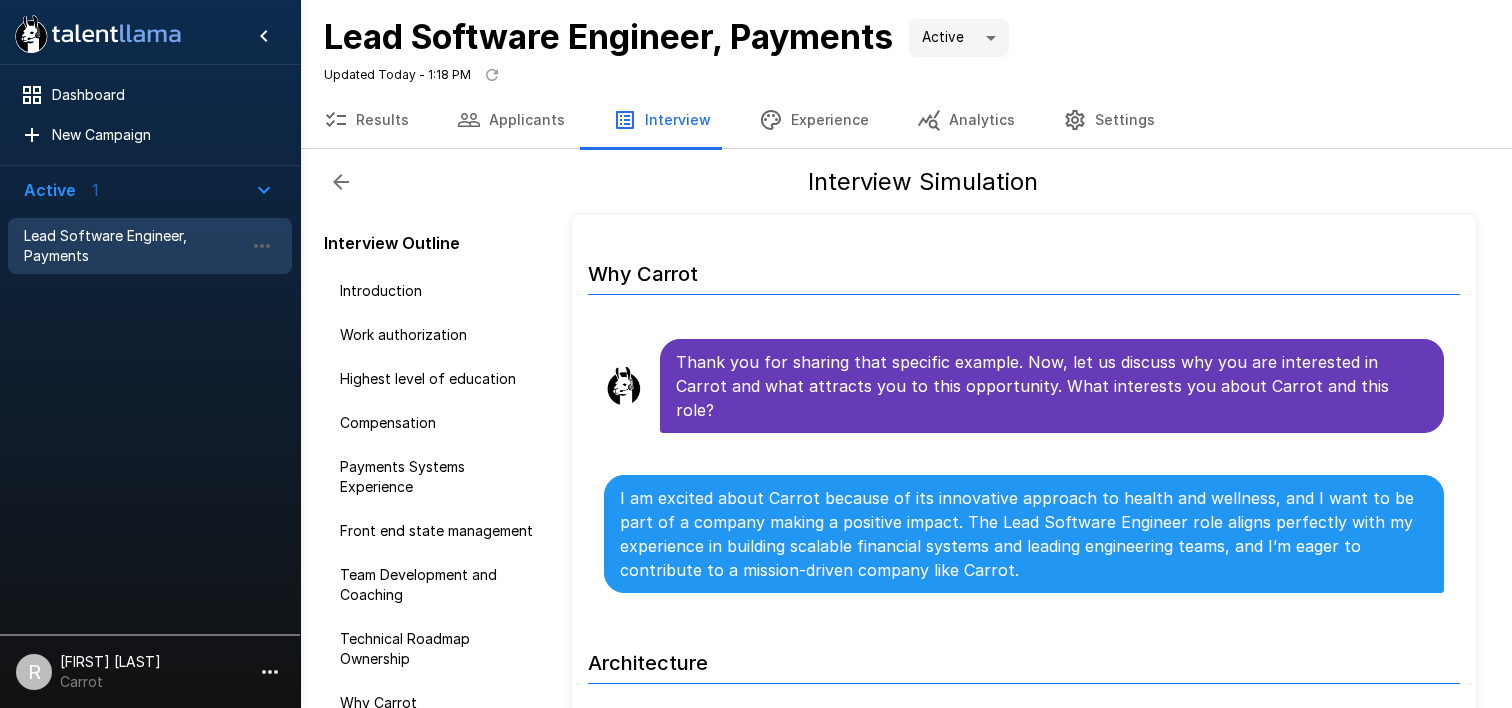 scroll, scrollTop: 3396, scrollLeft: 0, axis: vertical 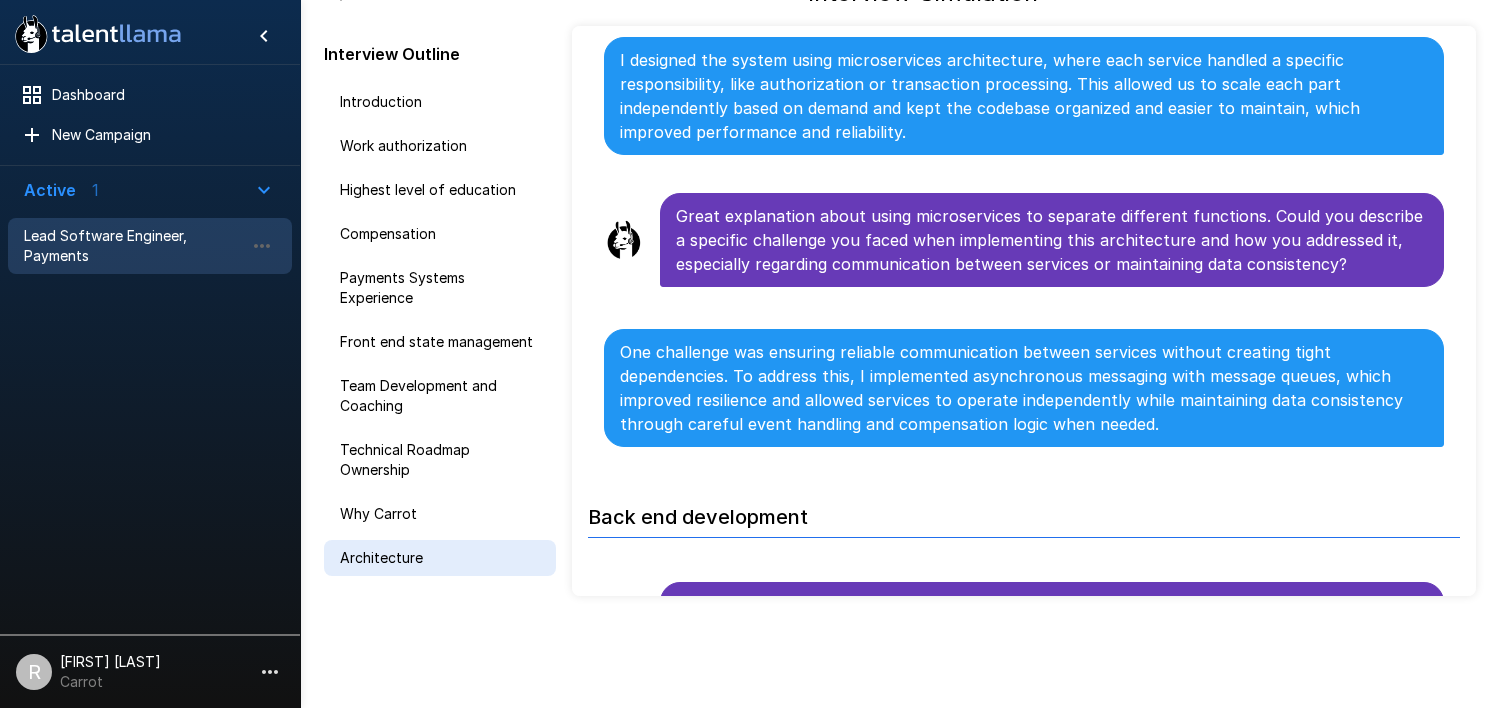 click on "Architecture" at bounding box center [440, 558] 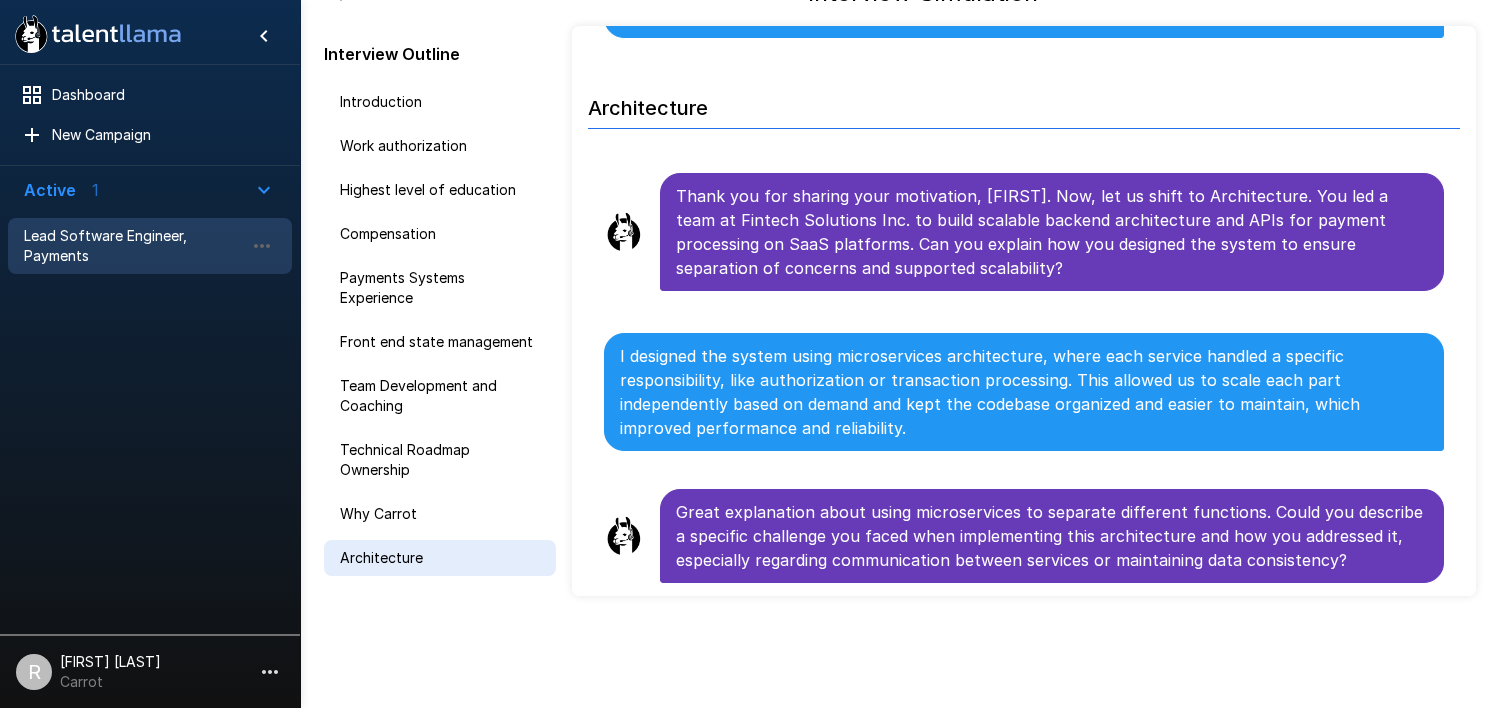 scroll, scrollTop: 3737, scrollLeft: 0, axis: vertical 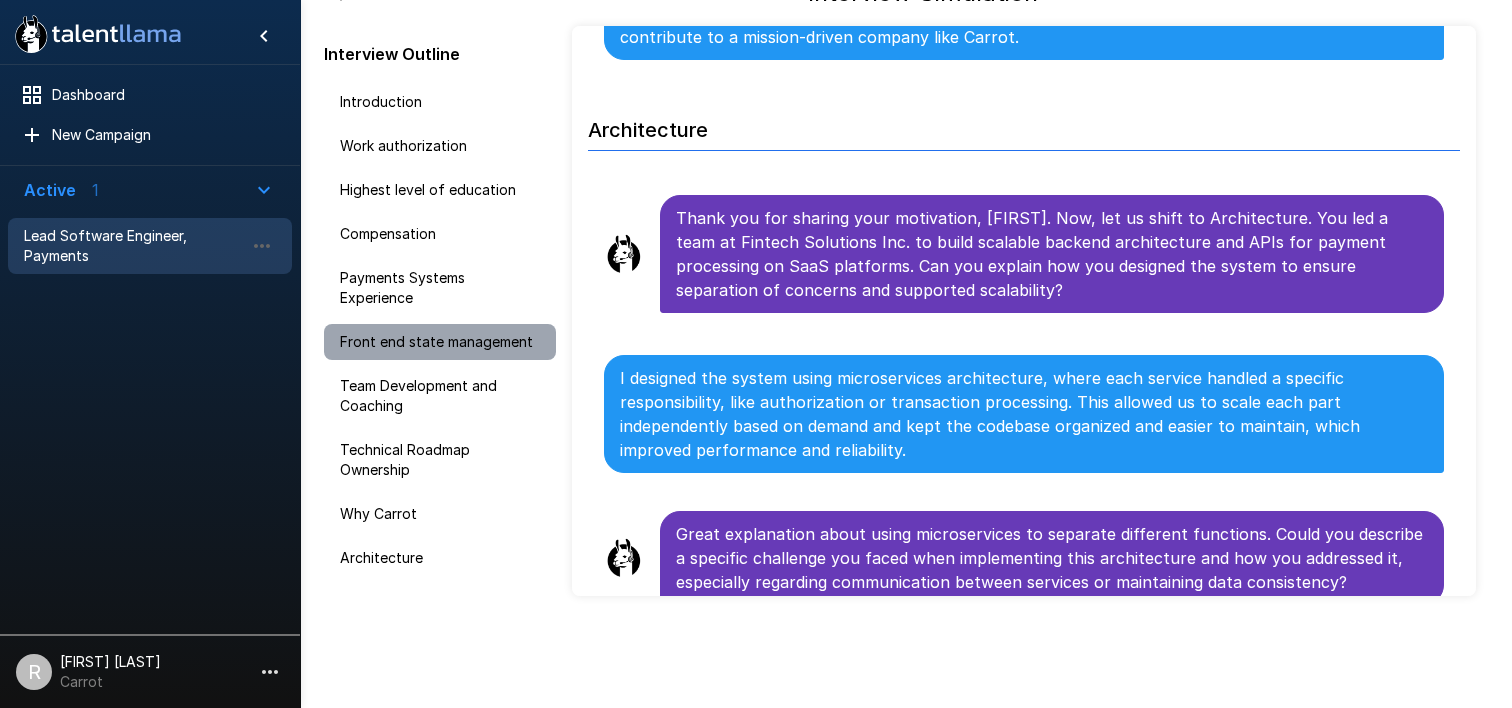 click on "Front end state management" at bounding box center [440, 342] 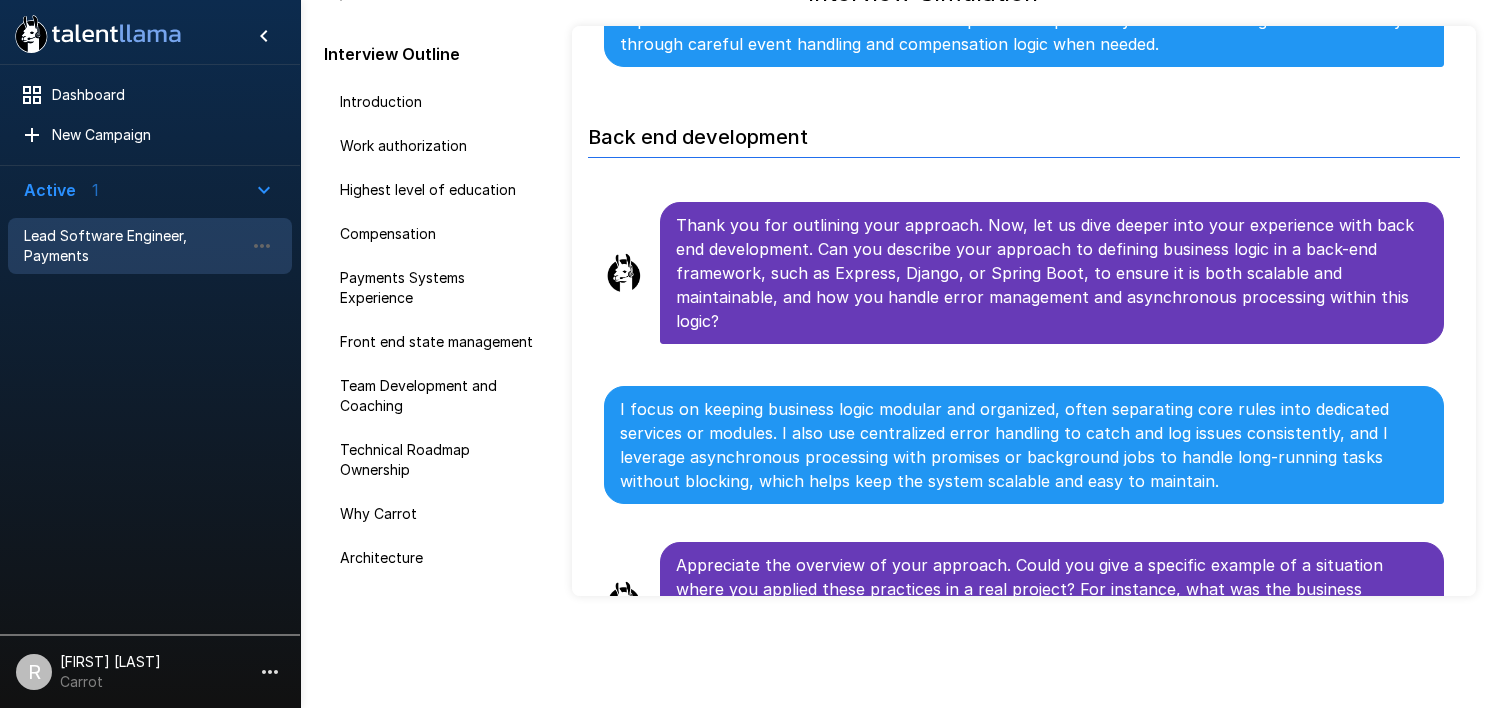 scroll, scrollTop: 4439, scrollLeft: 0, axis: vertical 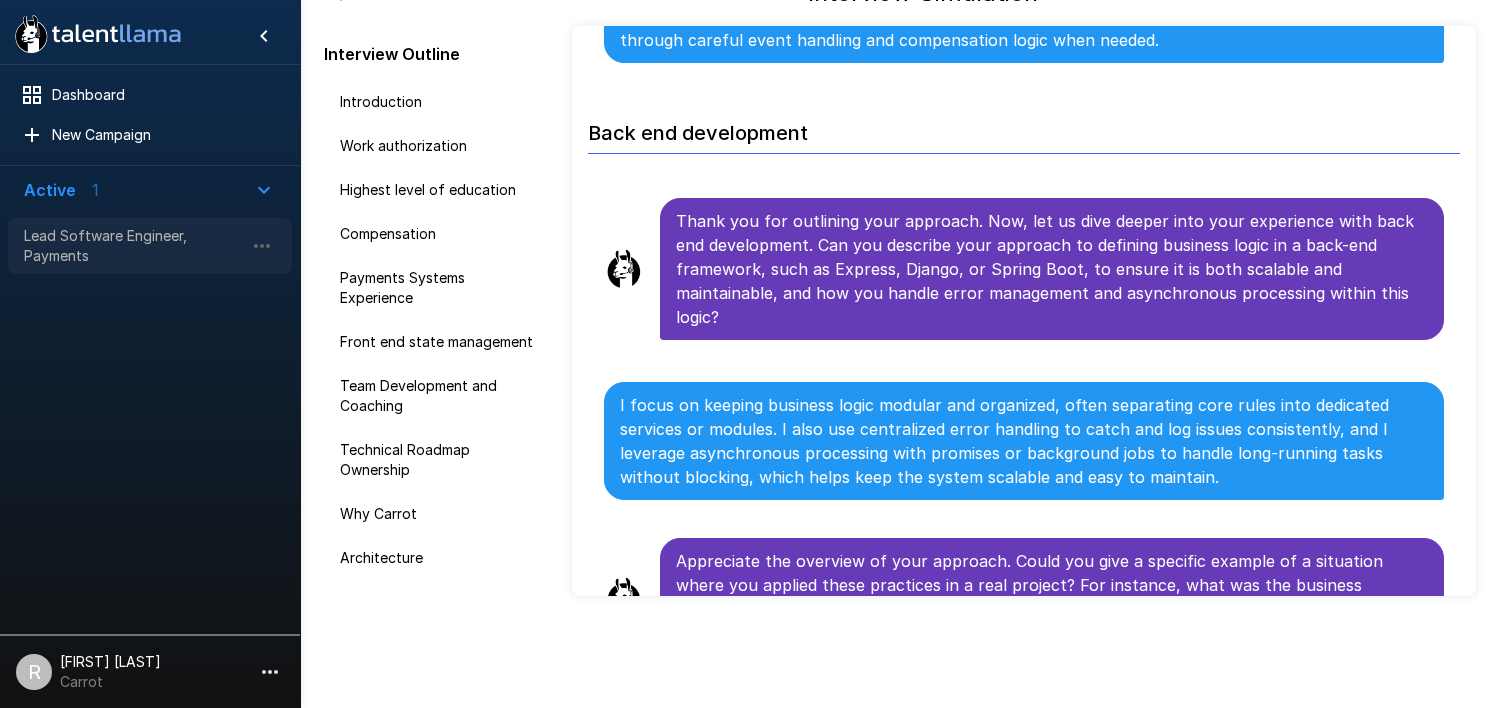 click on "Lead Software Engineer, Payments" at bounding box center [134, 246] 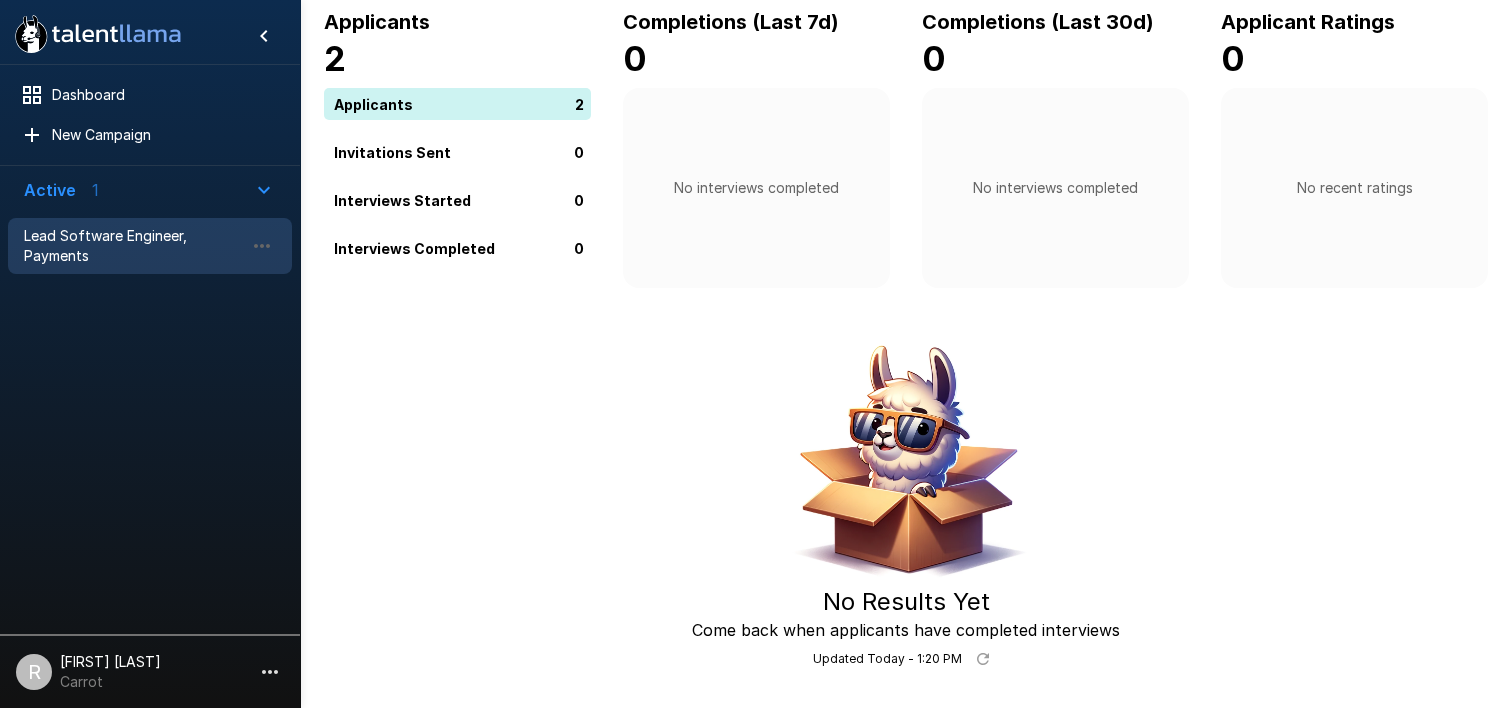 scroll, scrollTop: 0, scrollLeft: 0, axis: both 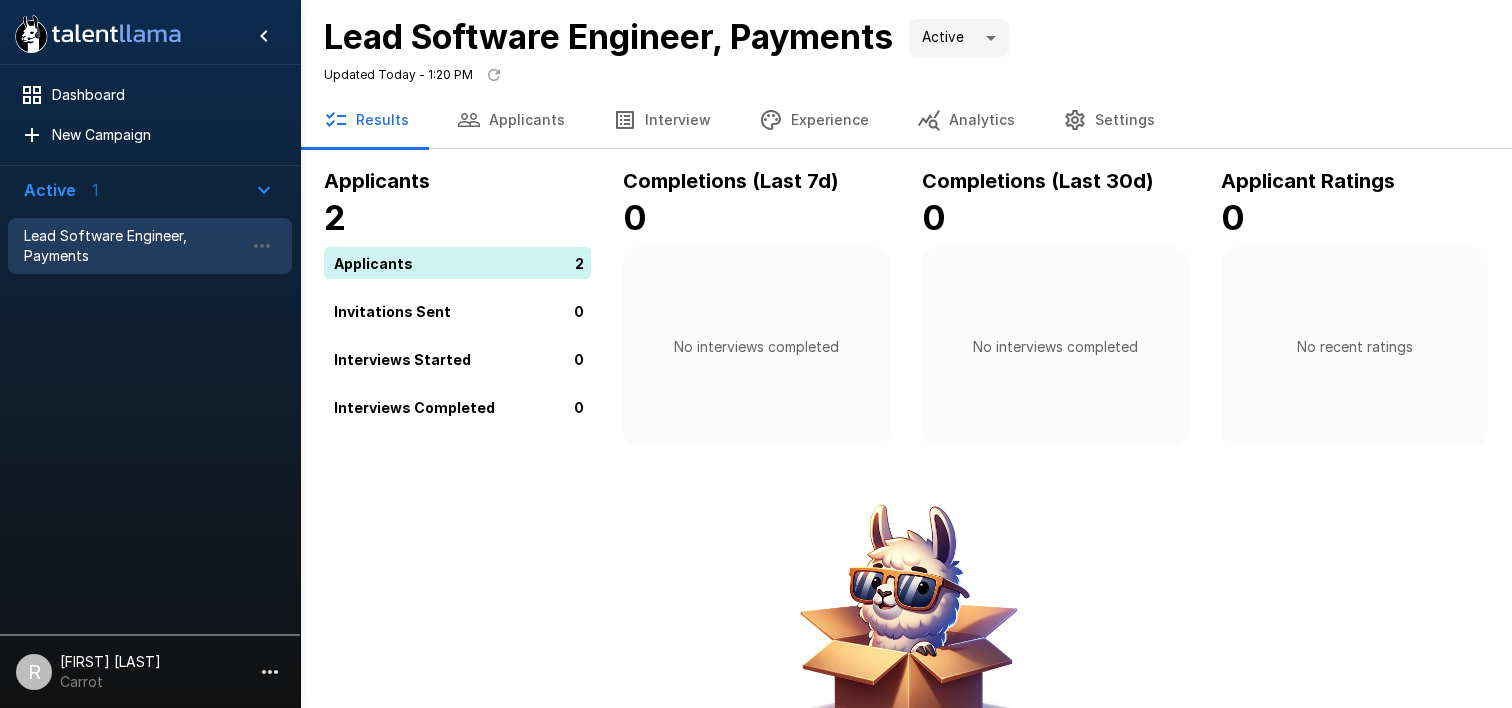 click on "Interview" at bounding box center (662, 120) 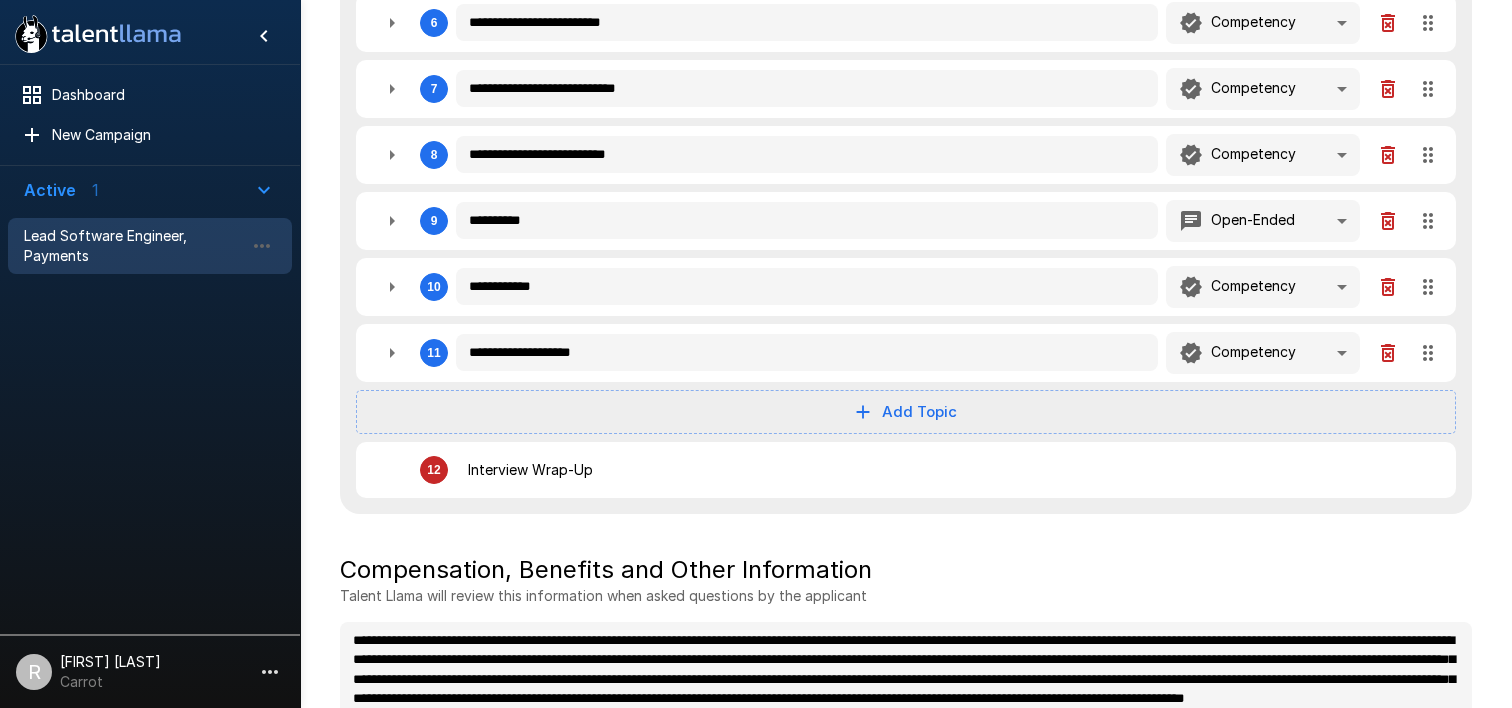 scroll, scrollTop: 1017, scrollLeft: 0, axis: vertical 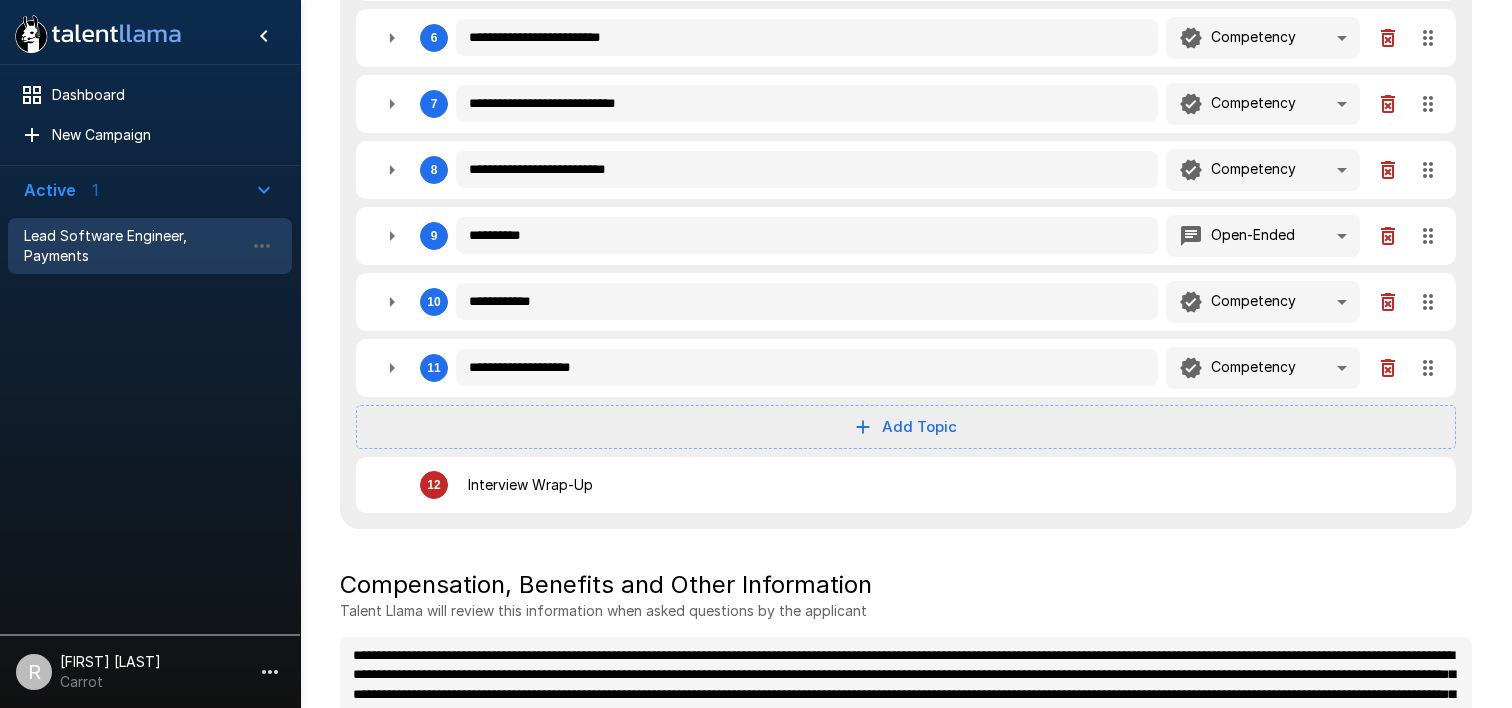 click 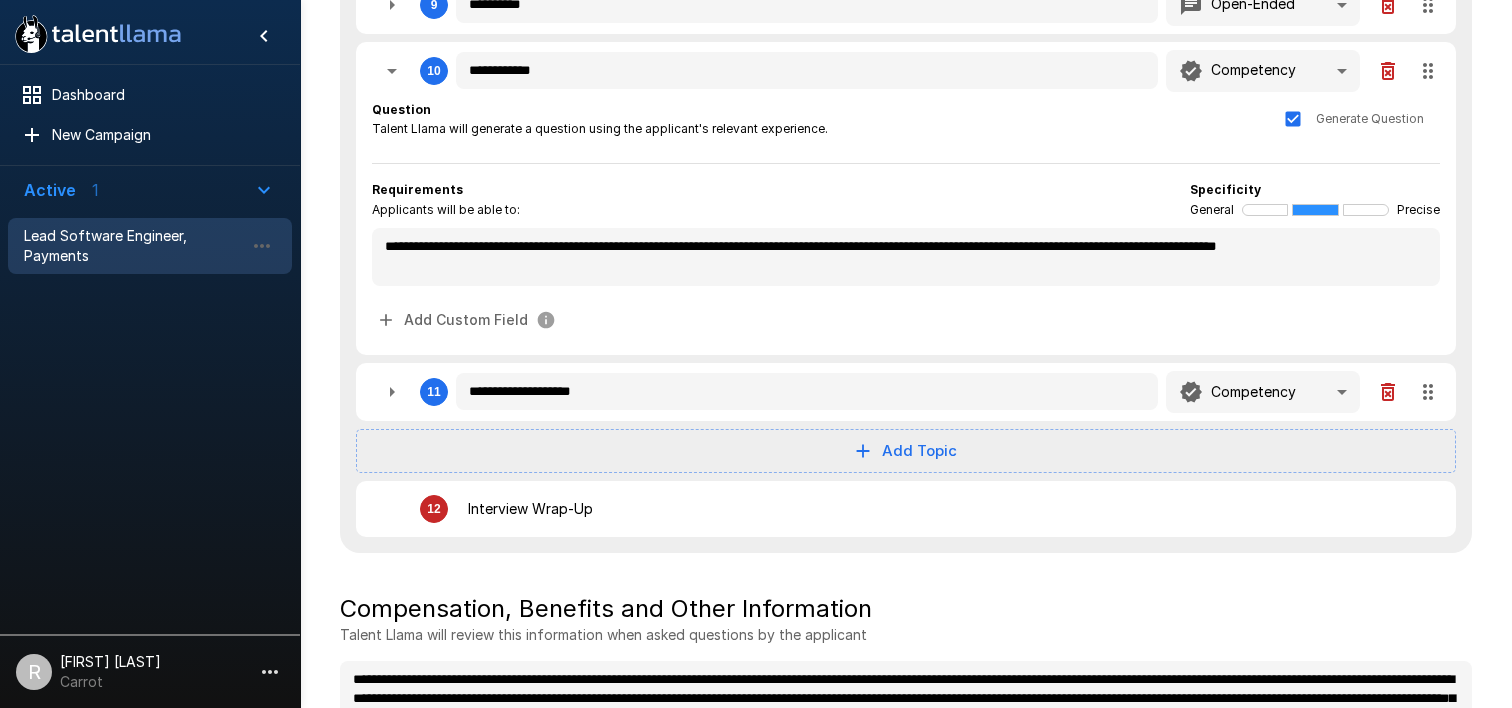 scroll, scrollTop: 1269, scrollLeft: 0, axis: vertical 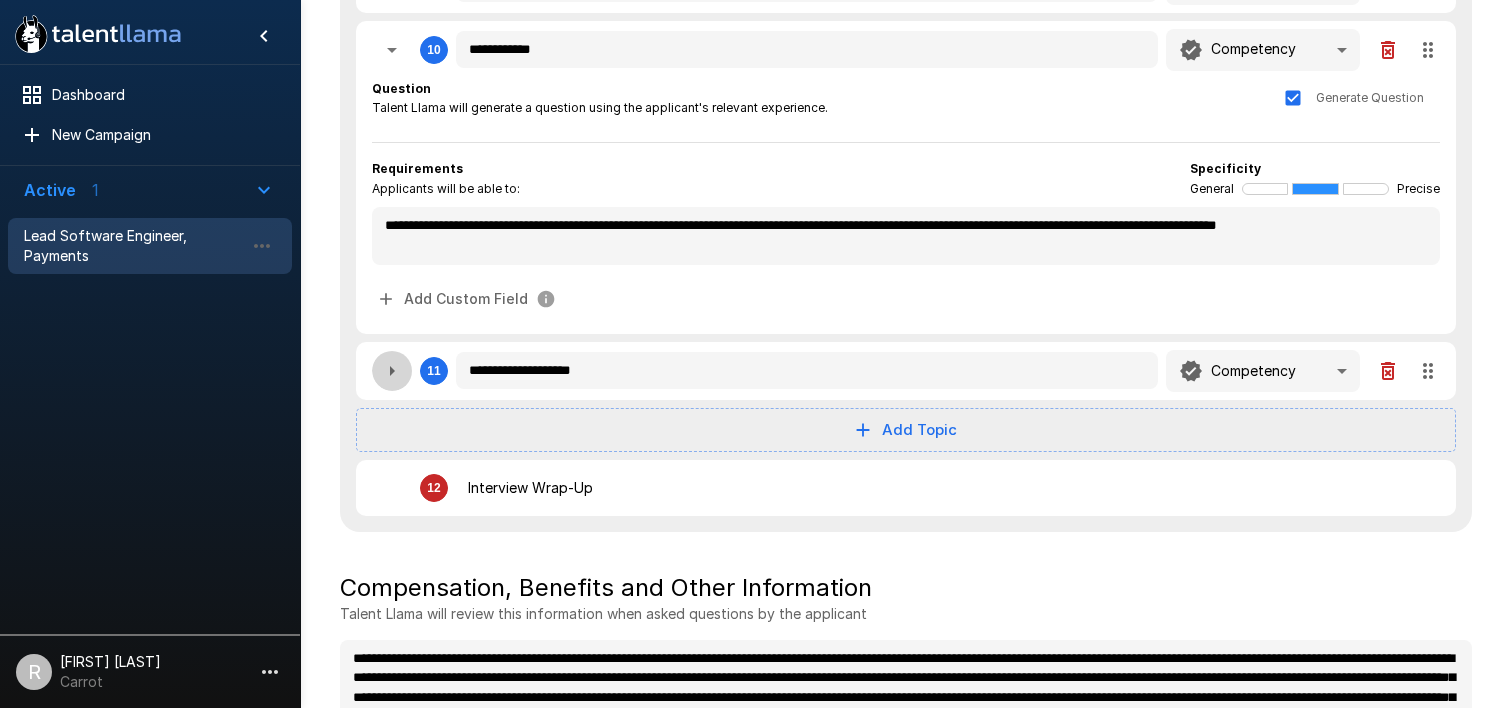 click 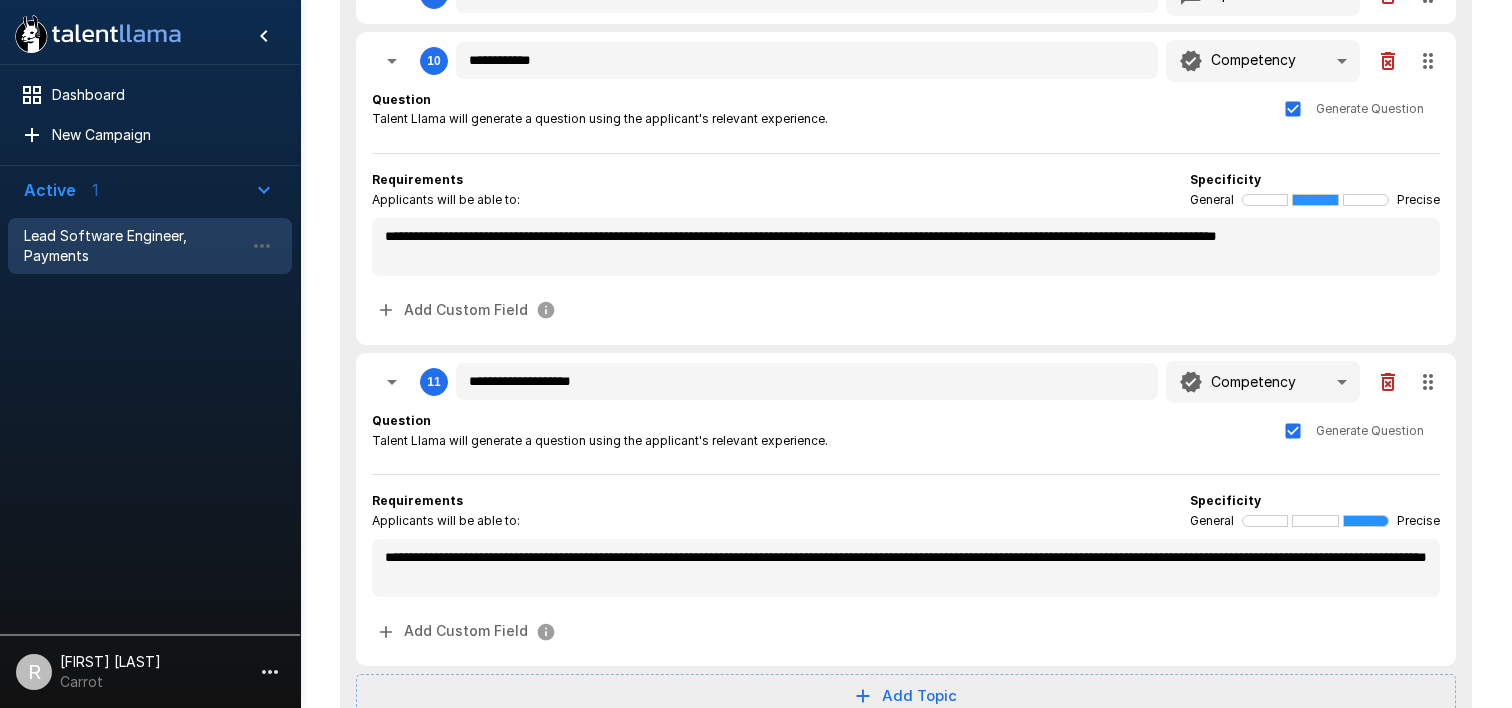 scroll, scrollTop: 1250, scrollLeft: 0, axis: vertical 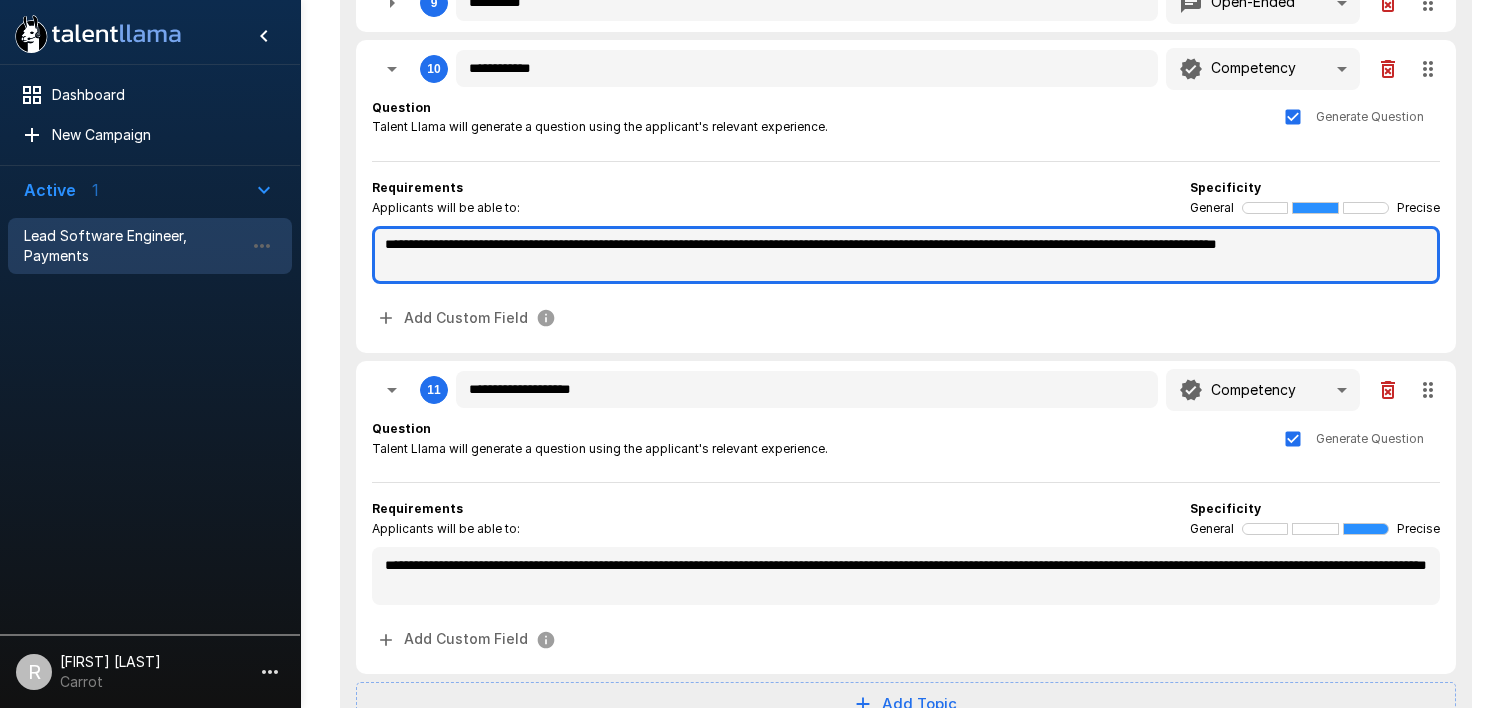 click on "**********" at bounding box center [906, 255] 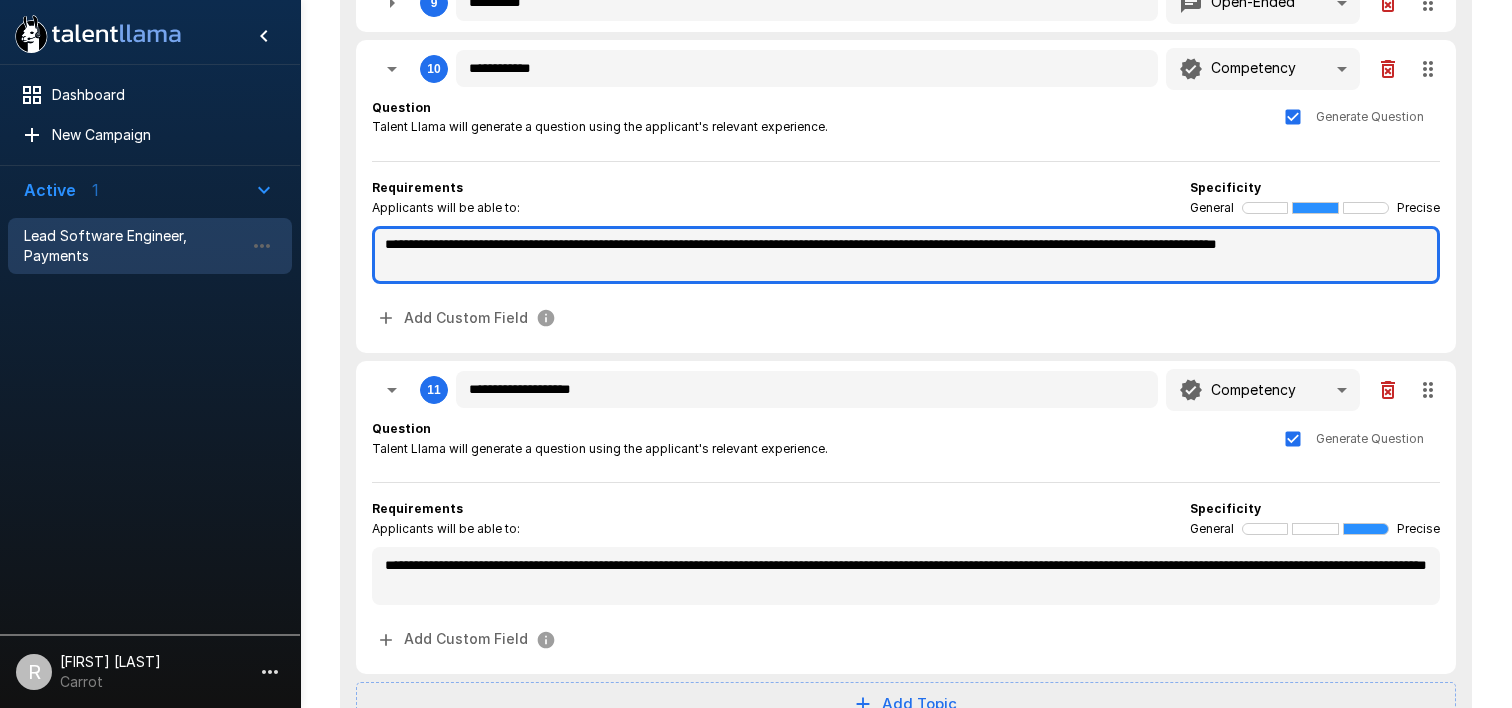 drag, startPoint x: 505, startPoint y: 270, endPoint x: 369, endPoint y: 231, distance: 141.48145 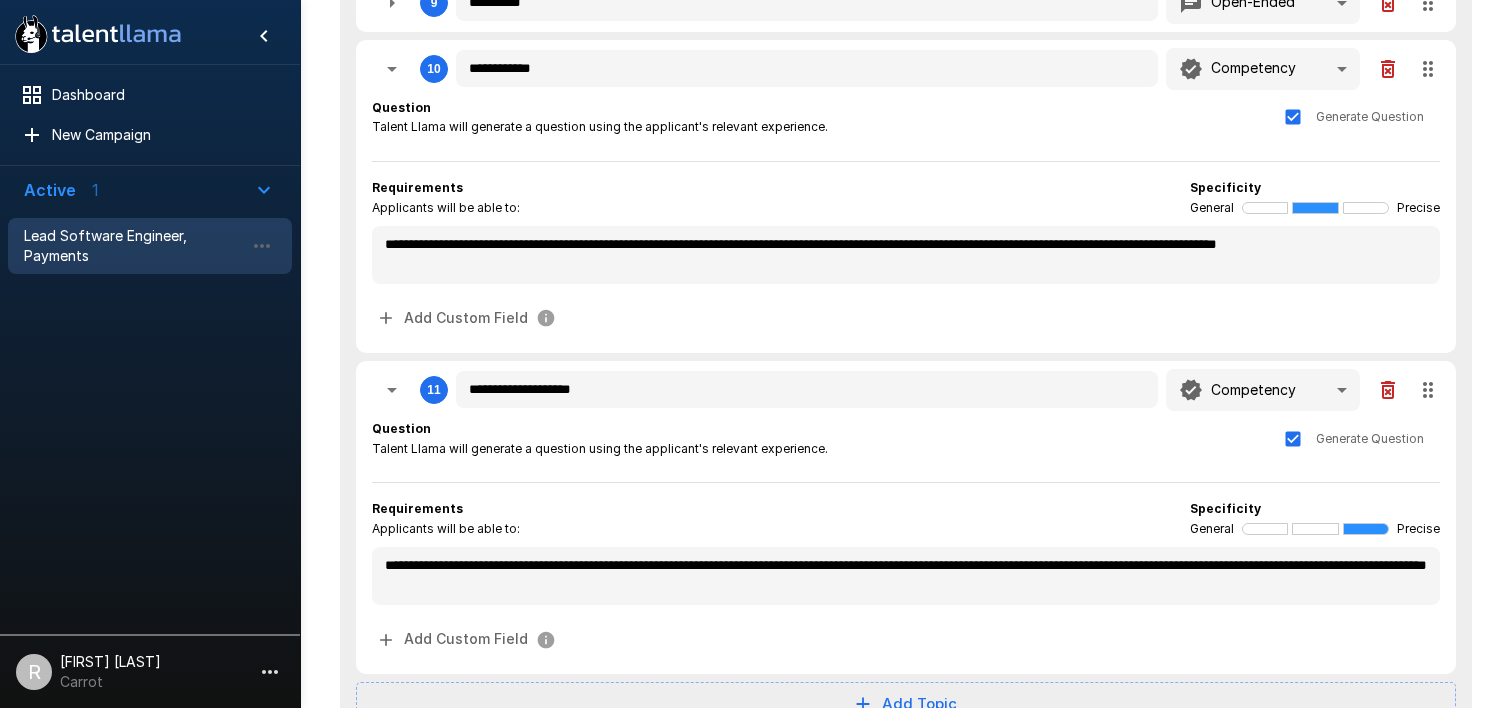 click 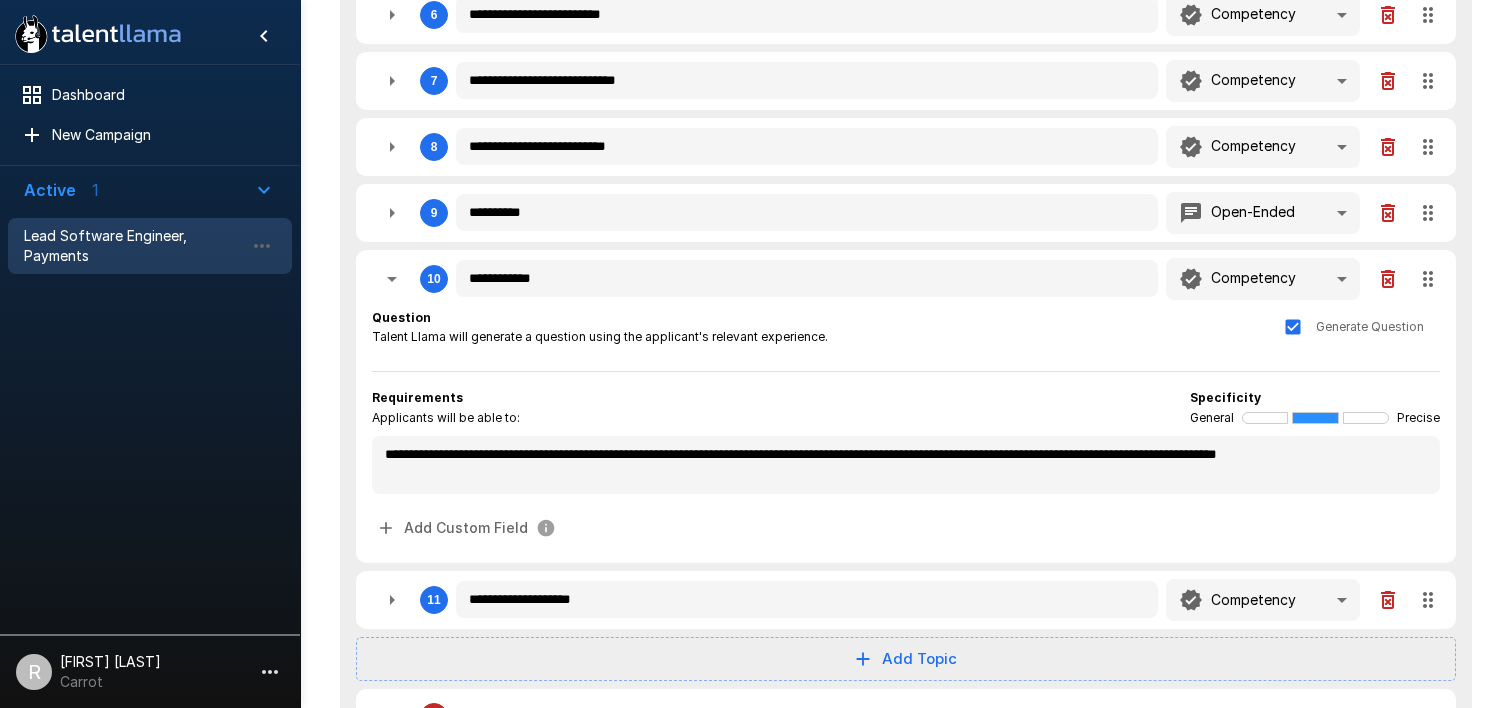 scroll, scrollTop: 1029, scrollLeft: 0, axis: vertical 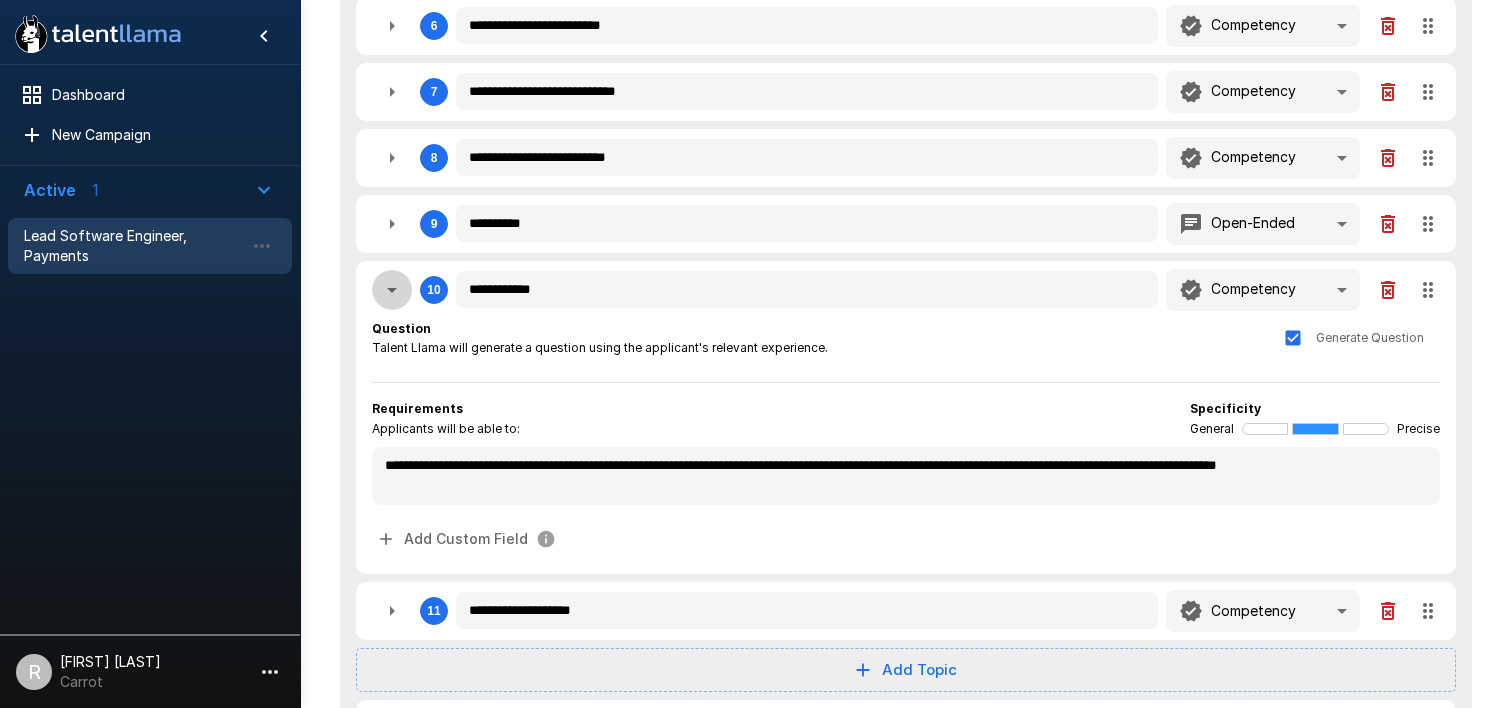 click 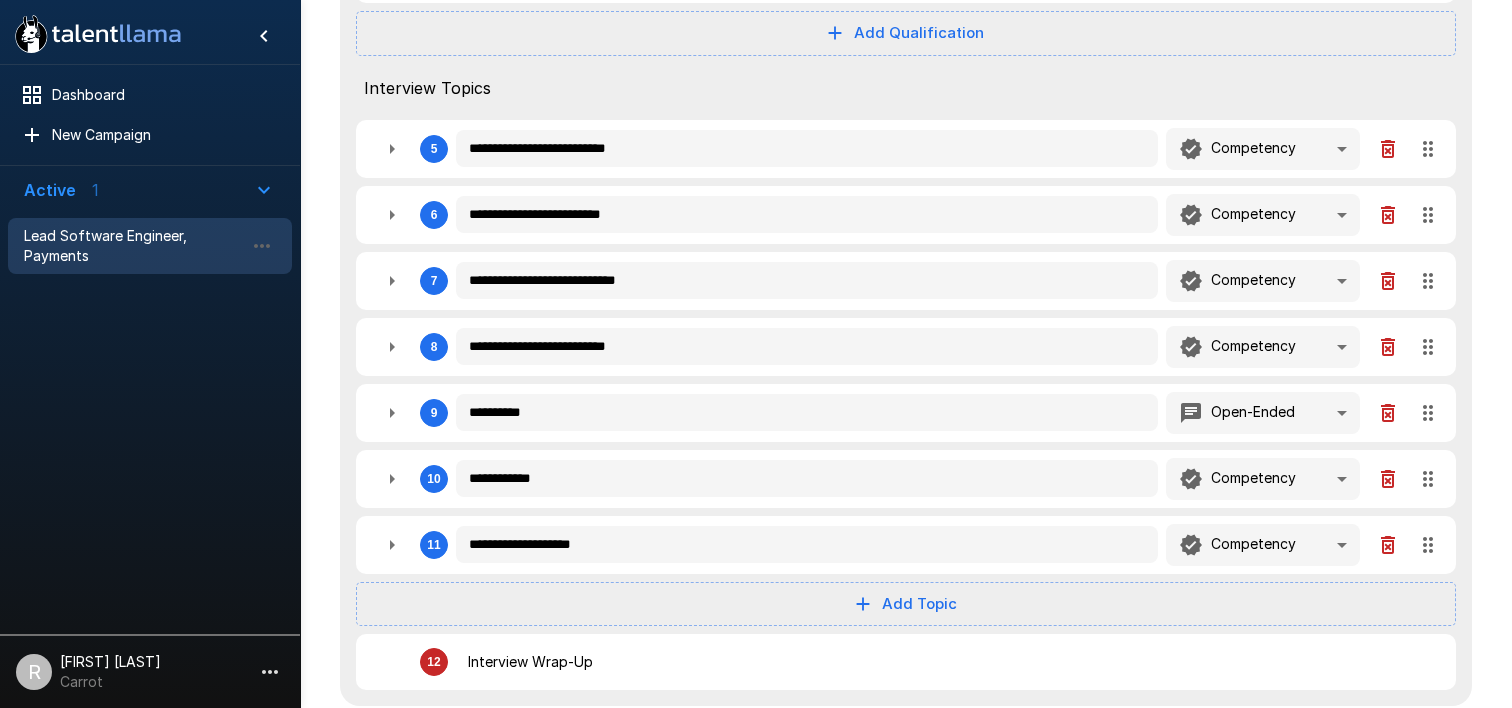scroll, scrollTop: 822, scrollLeft: 0, axis: vertical 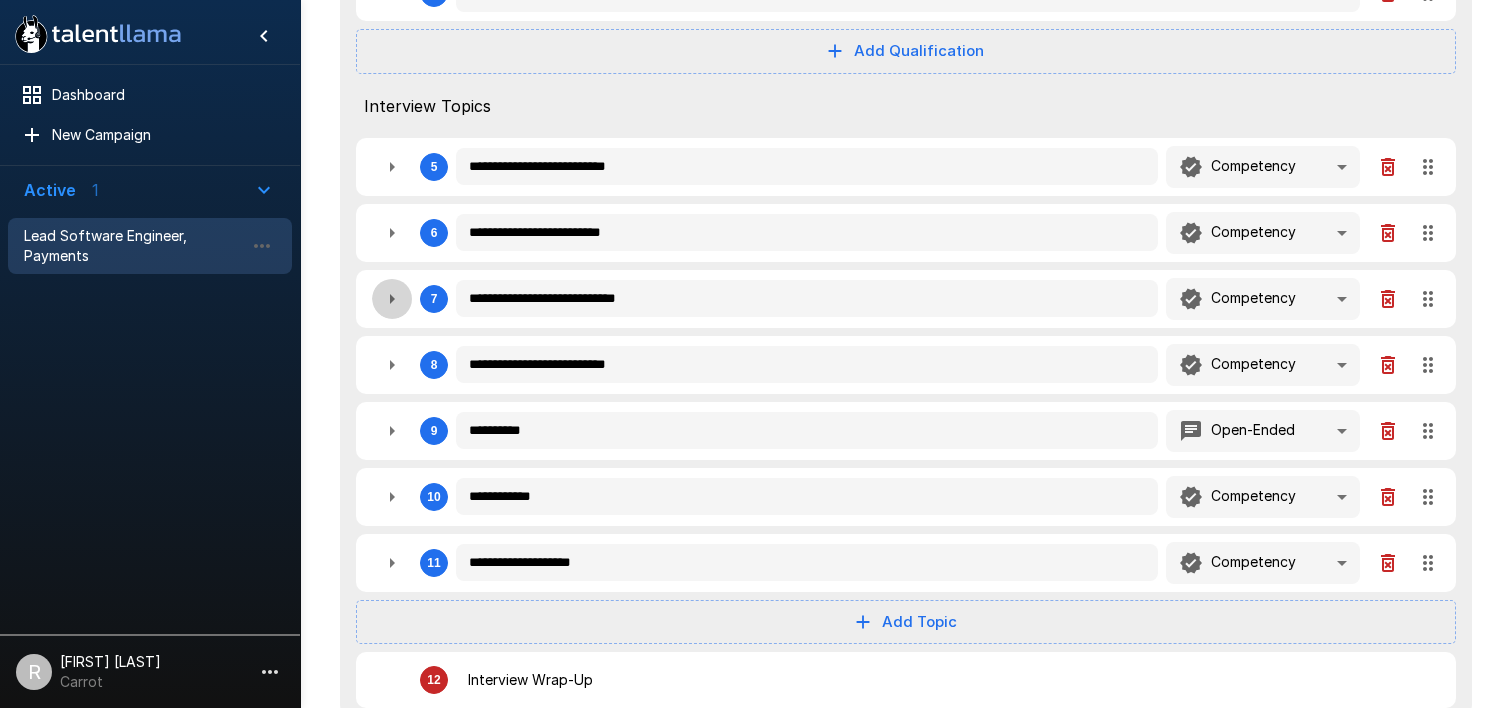 click 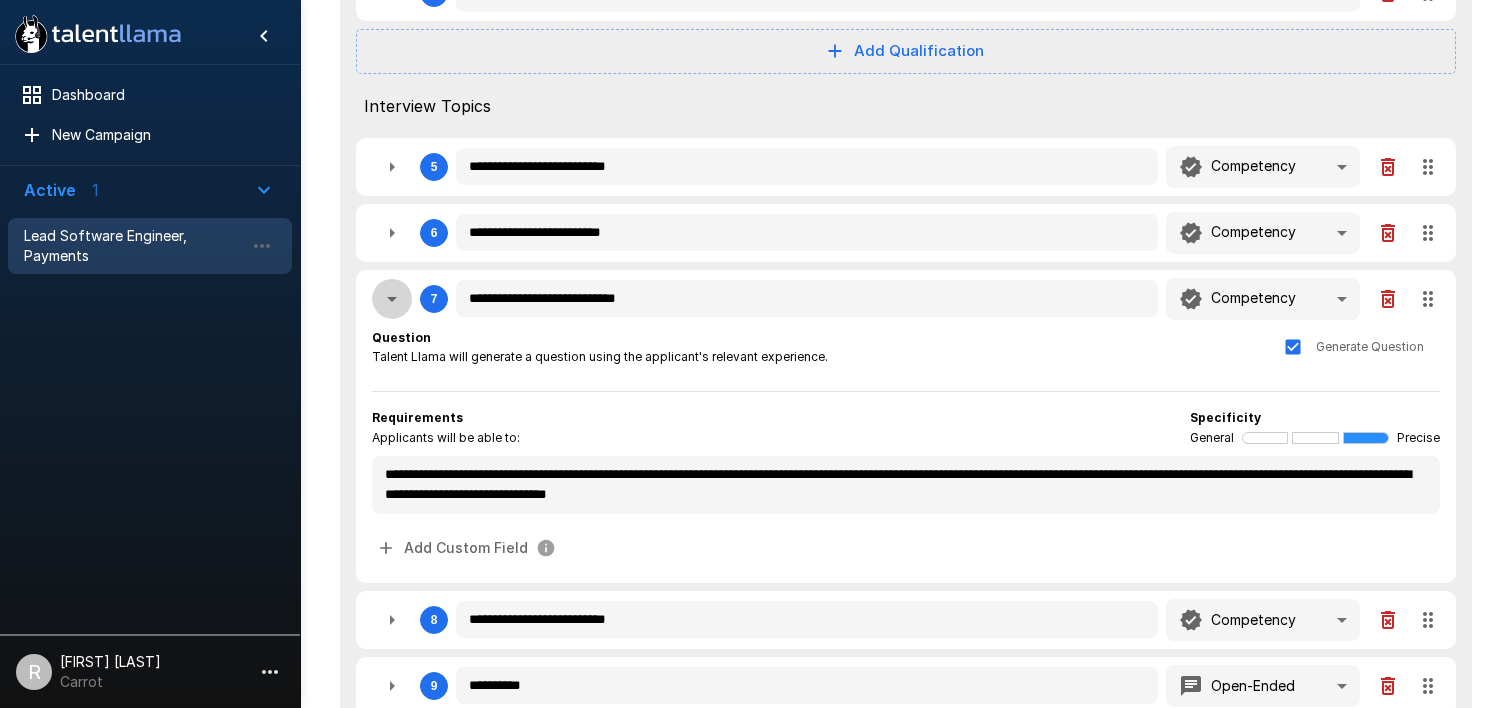 click 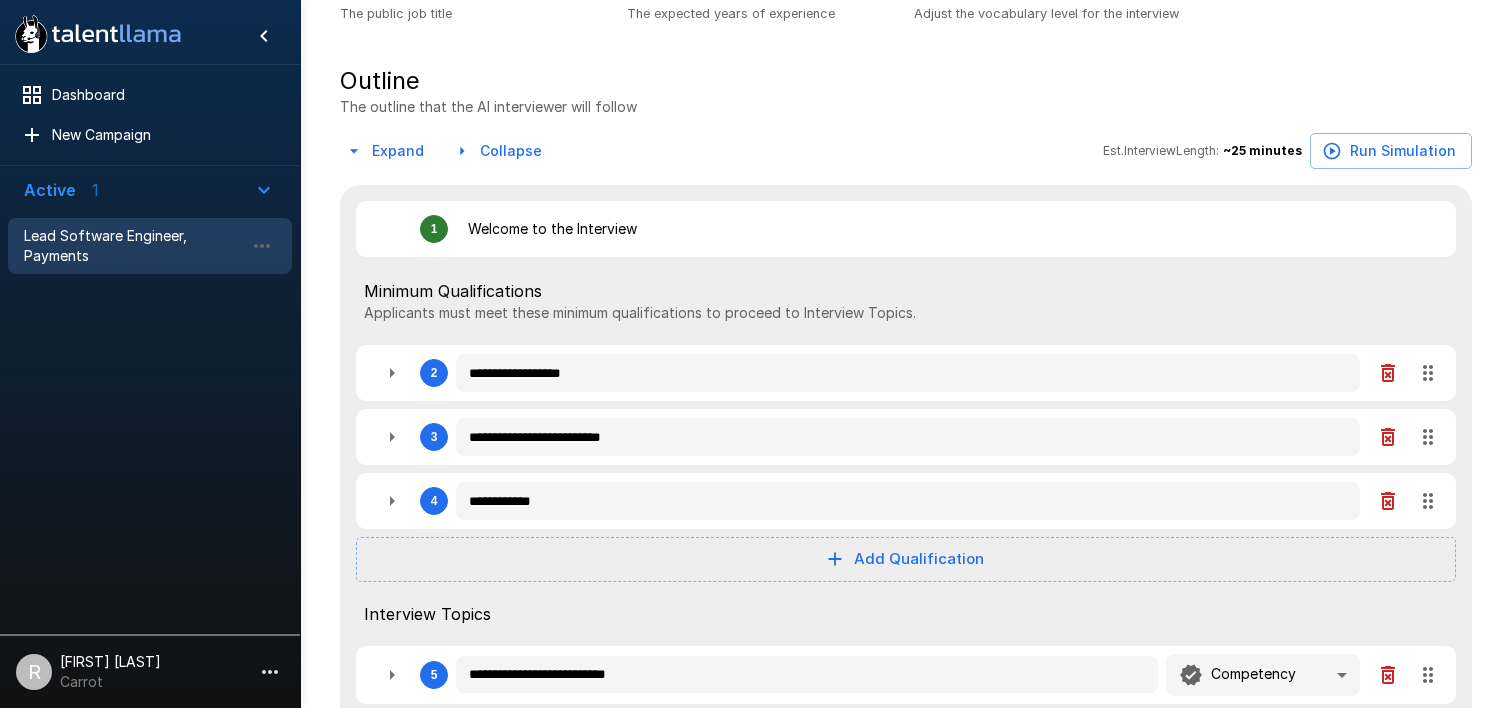 scroll, scrollTop: 311, scrollLeft: 0, axis: vertical 